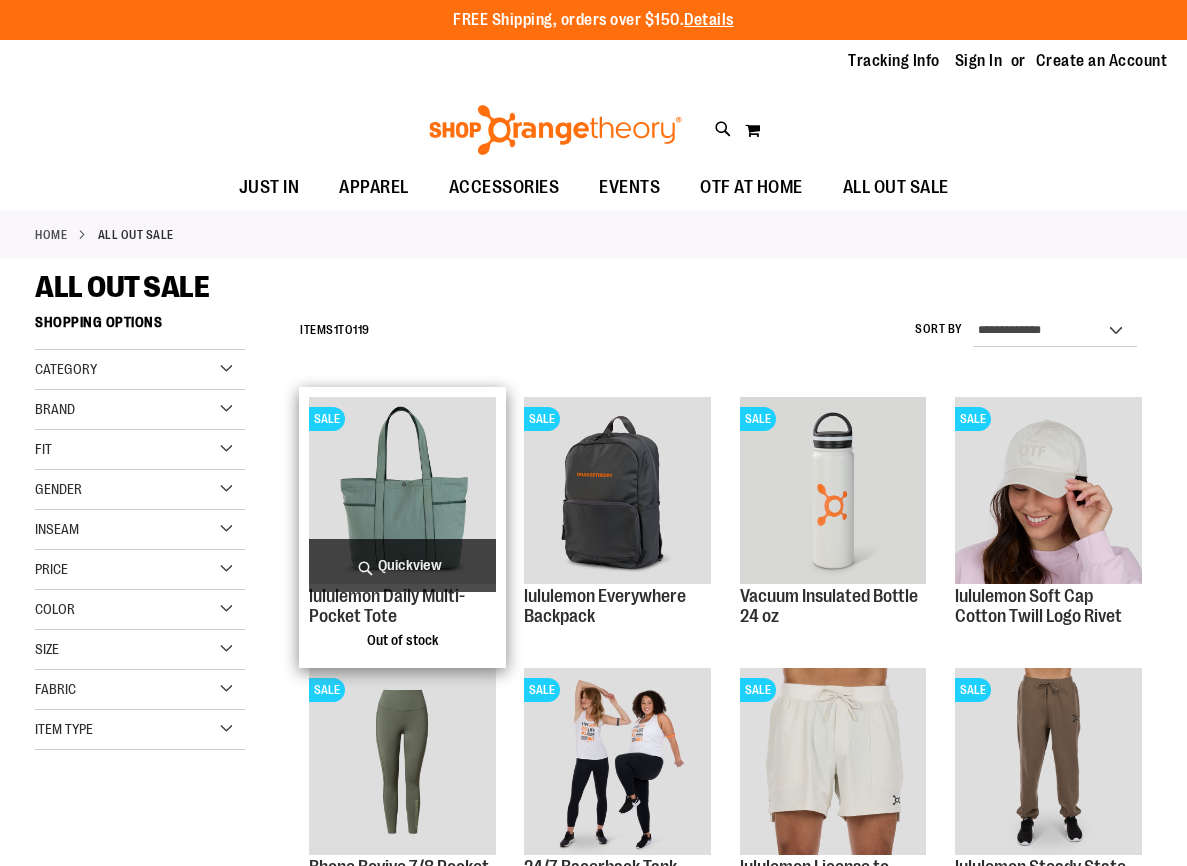 scroll, scrollTop: 0, scrollLeft: 0, axis: both 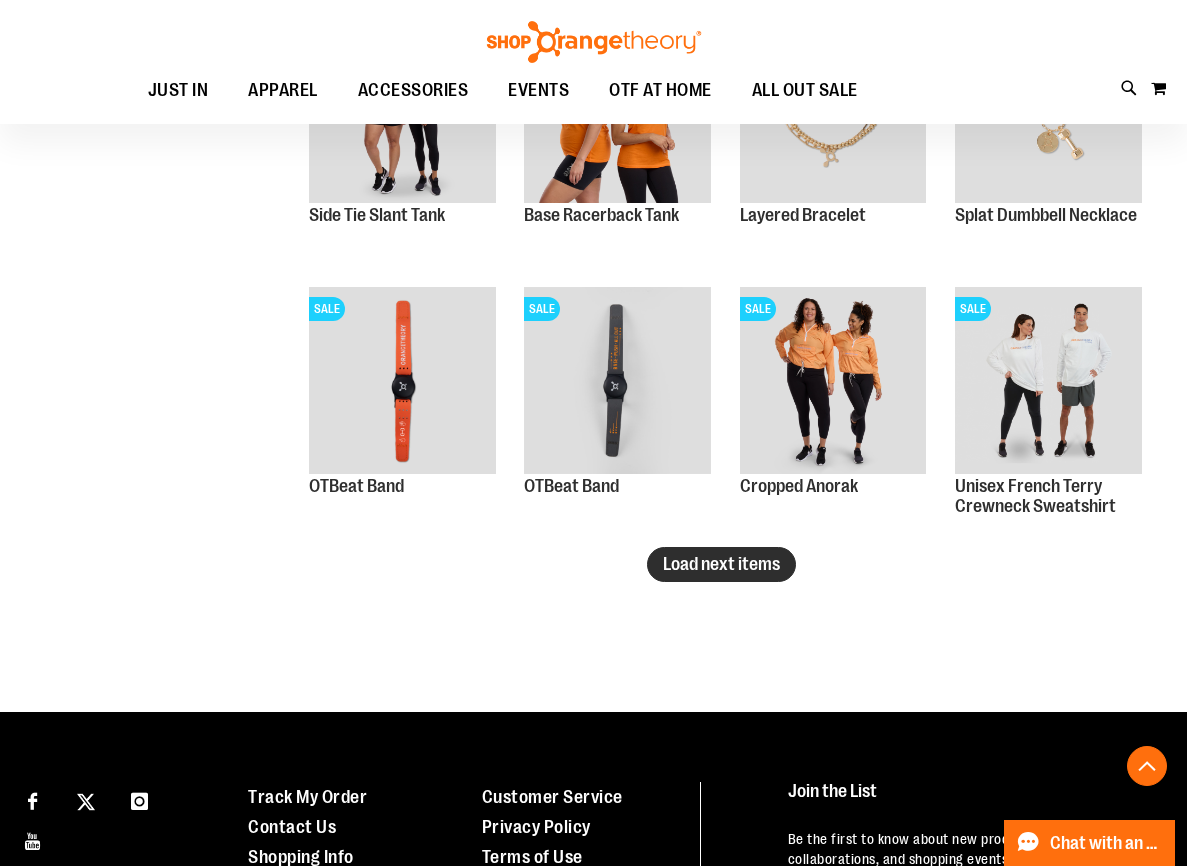type on "**********" 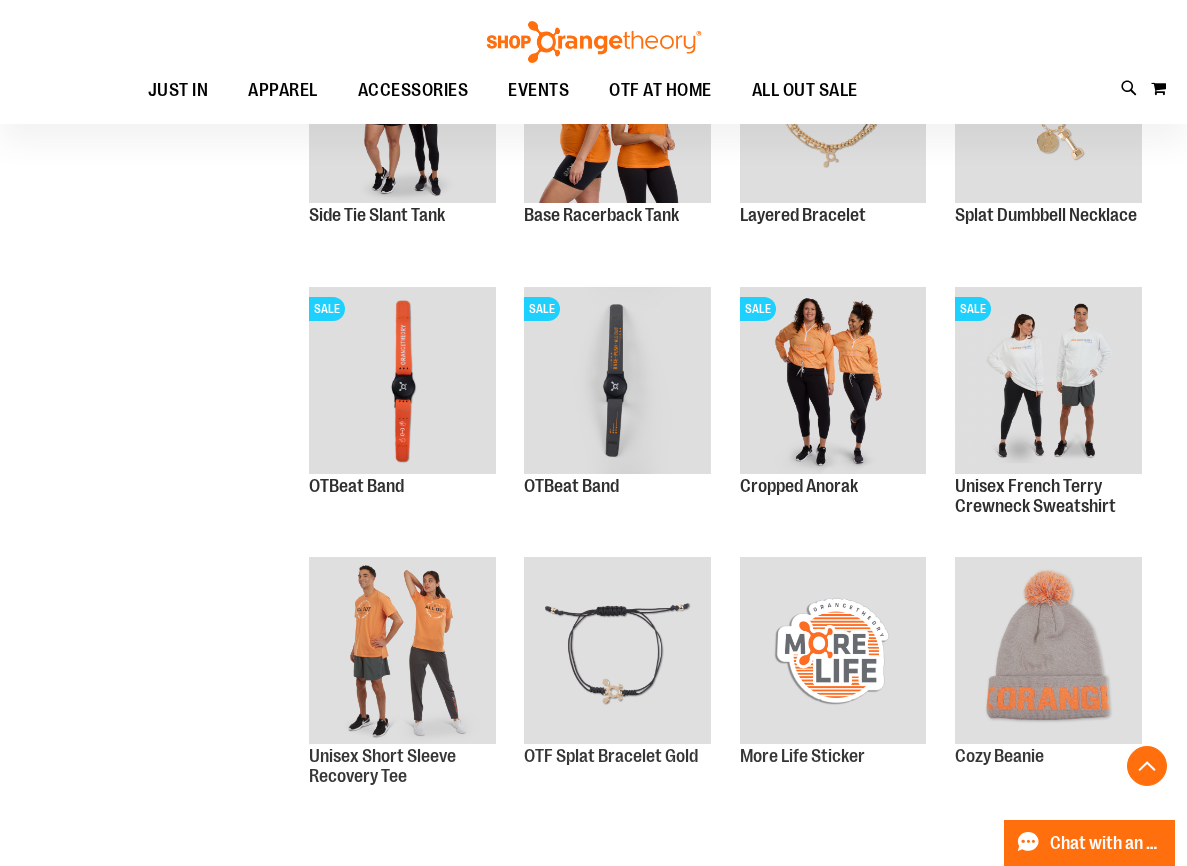 scroll, scrollTop: 2263, scrollLeft: 0, axis: vertical 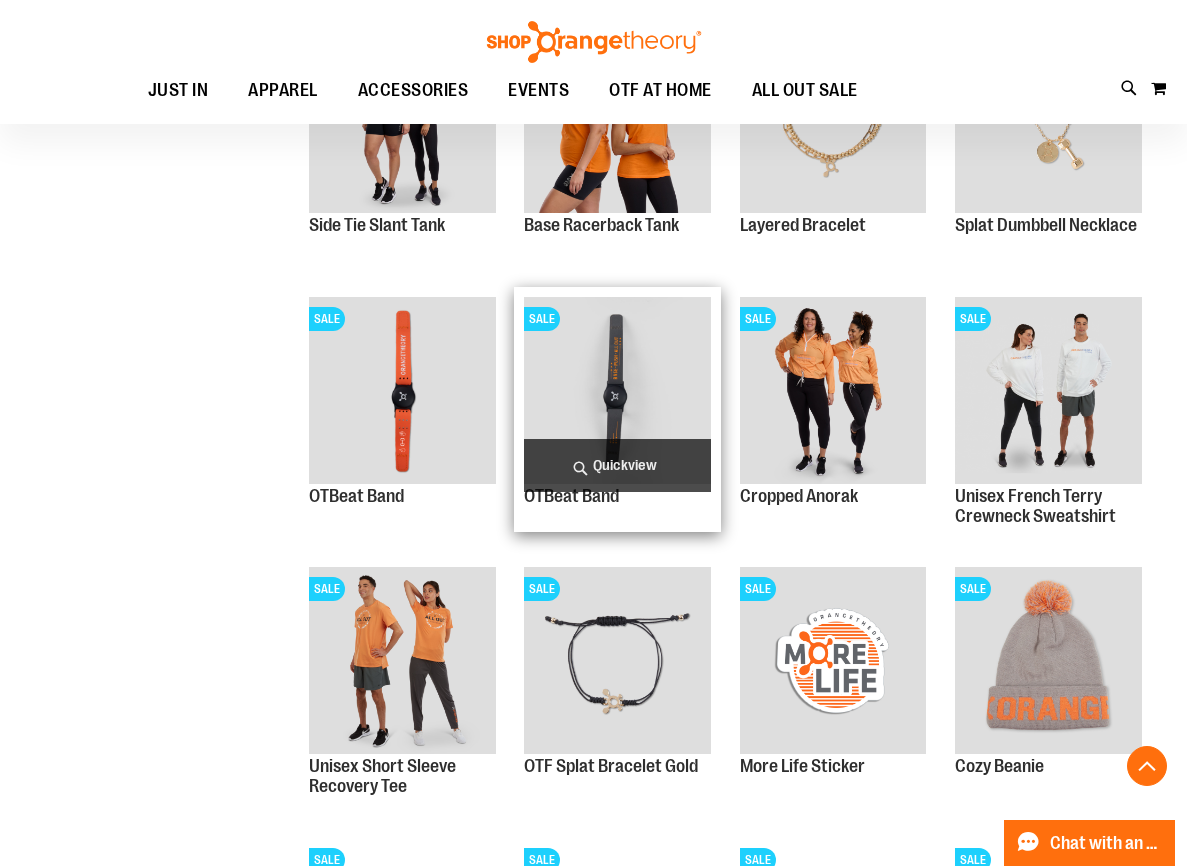 click at bounding box center [617, 390] 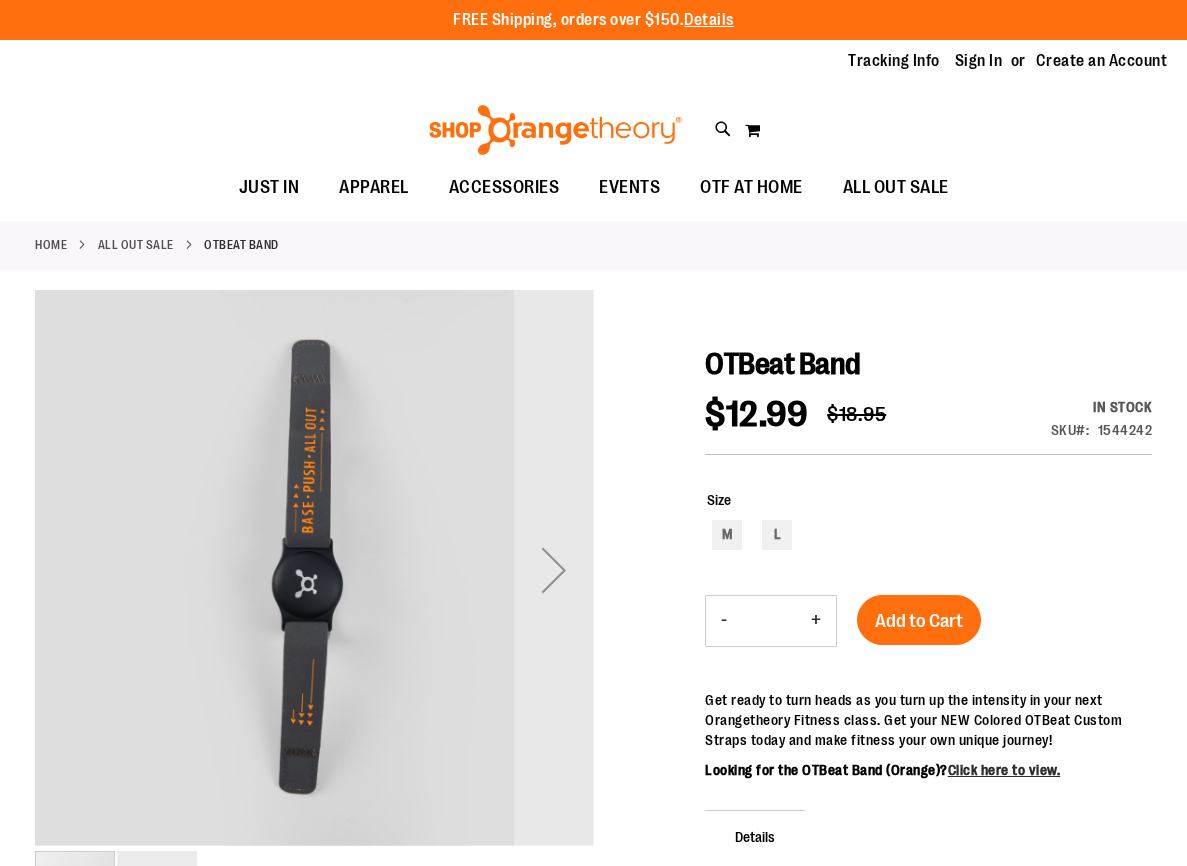 scroll, scrollTop: 0, scrollLeft: 0, axis: both 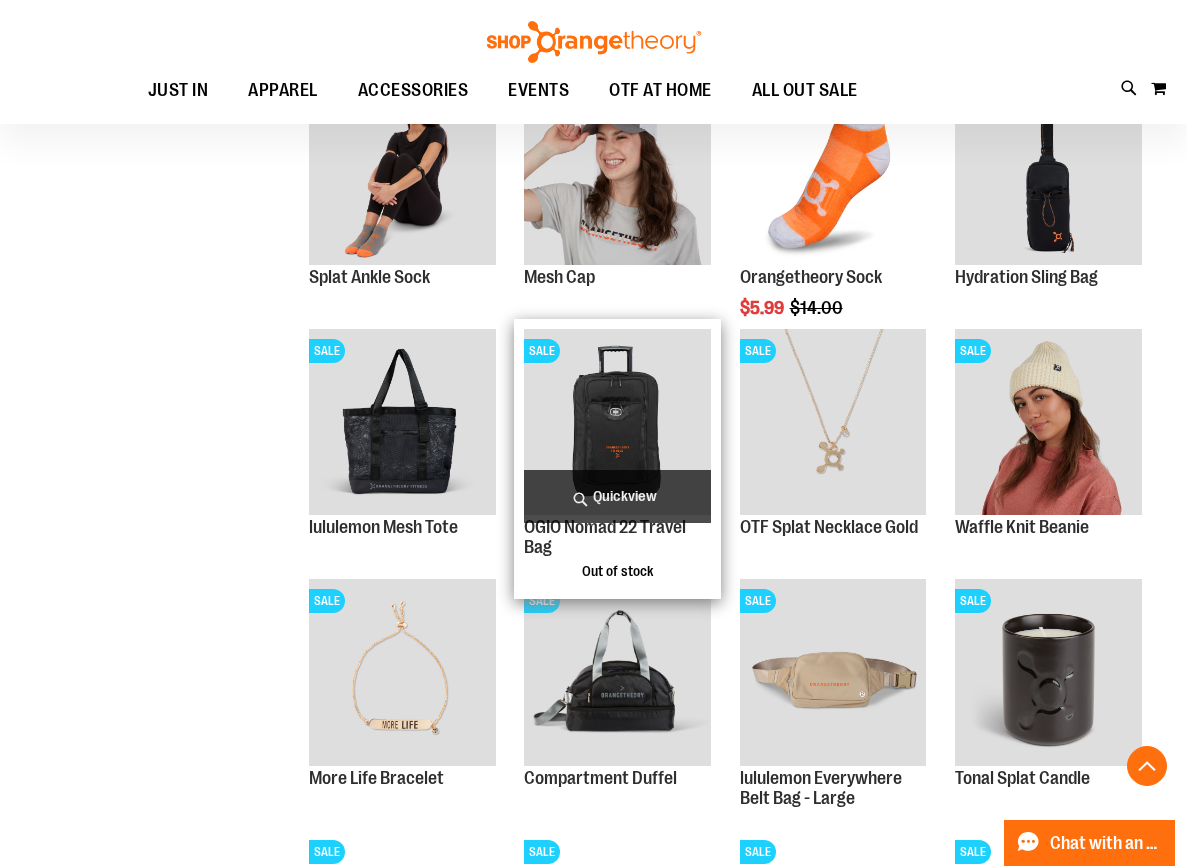 type on "**********" 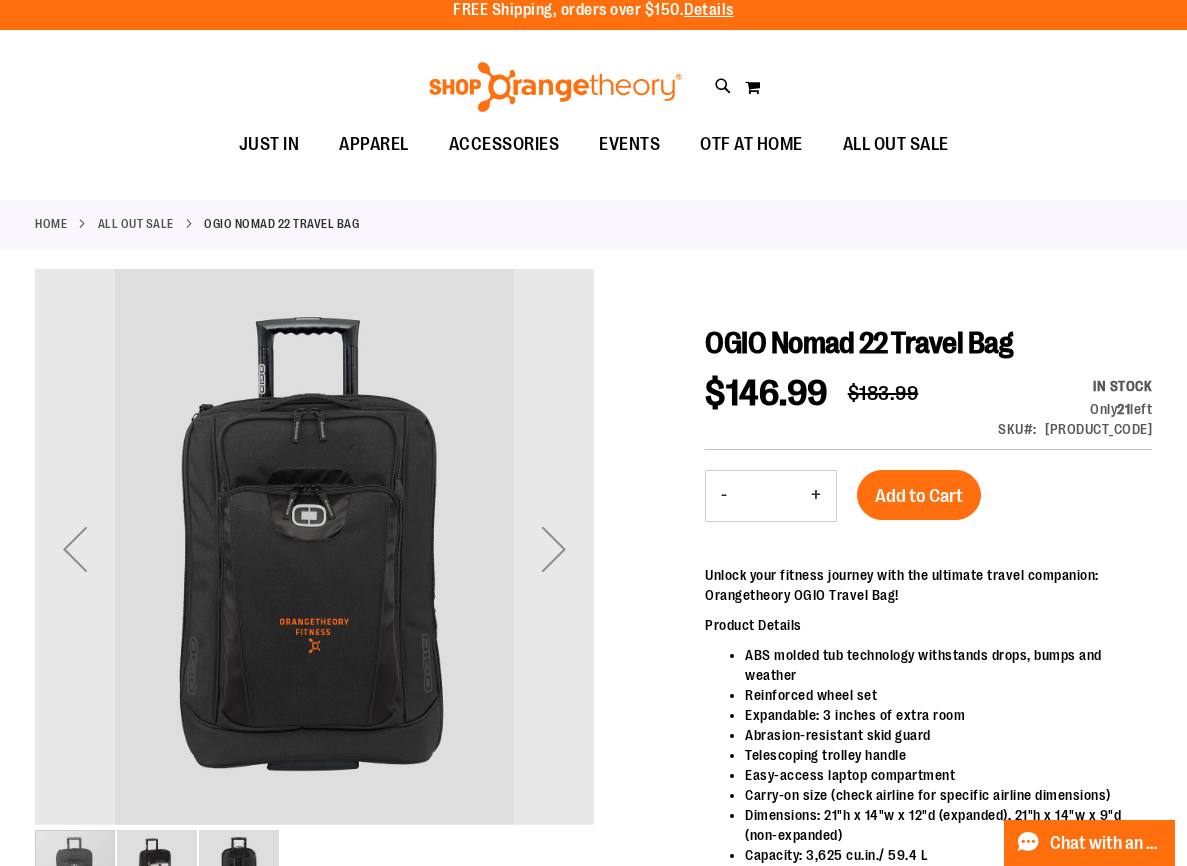scroll, scrollTop: 0, scrollLeft: 0, axis: both 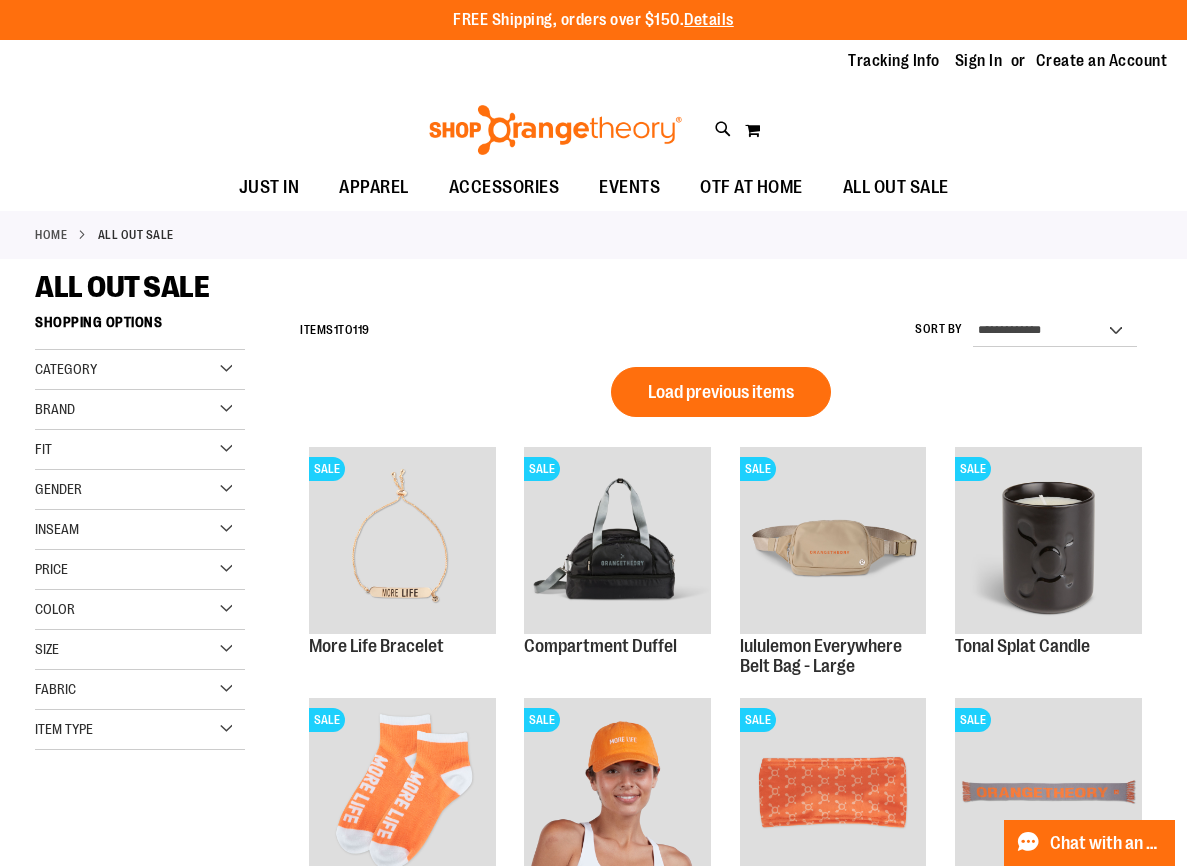 type on "**********" 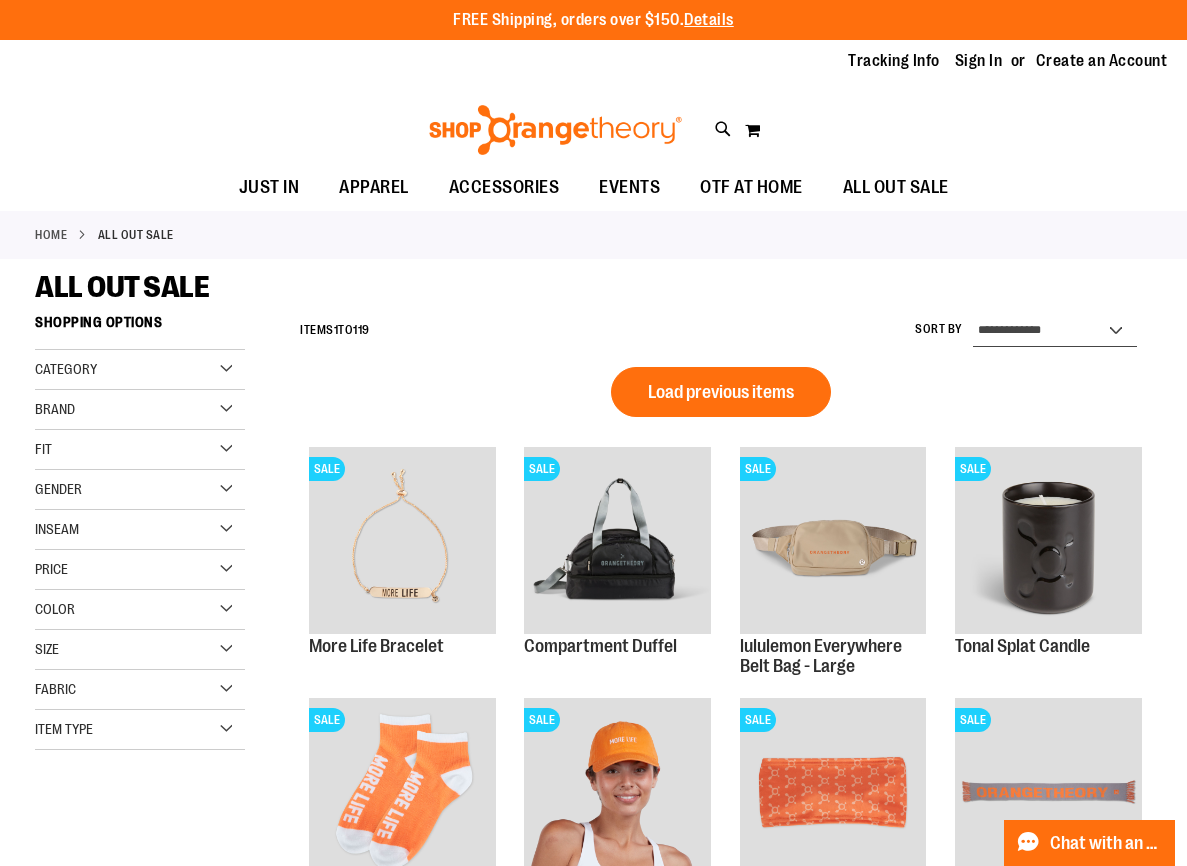 click on "**********" at bounding box center [1055, 331] 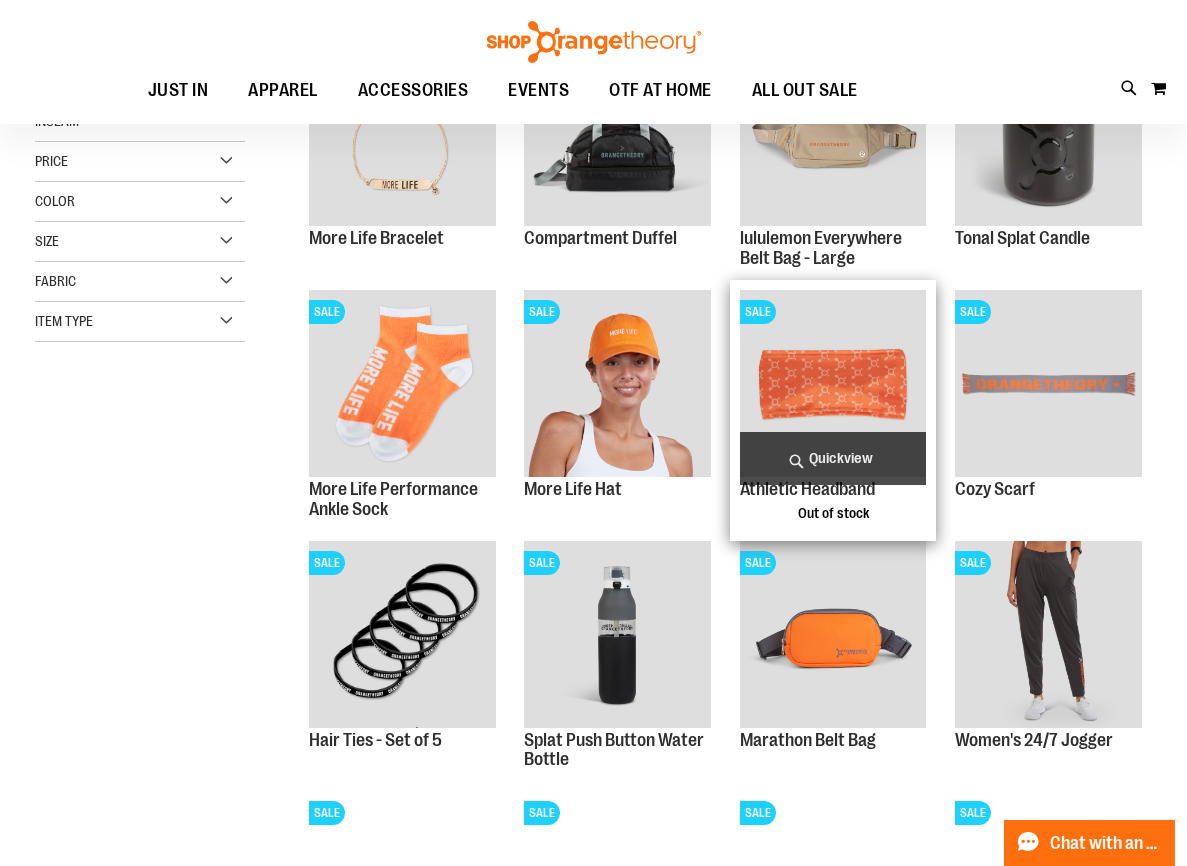 scroll, scrollTop: 0, scrollLeft: 0, axis: both 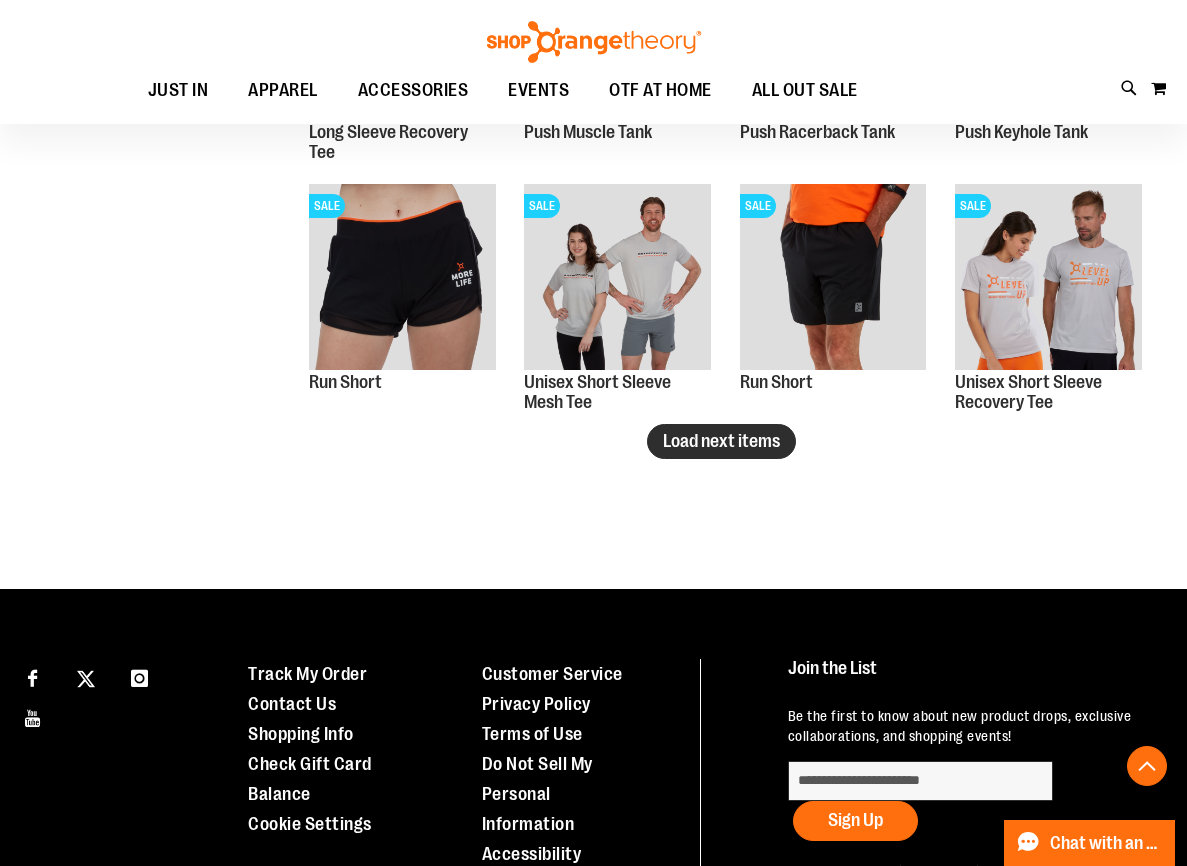 click on "Load next items" at bounding box center [721, 441] 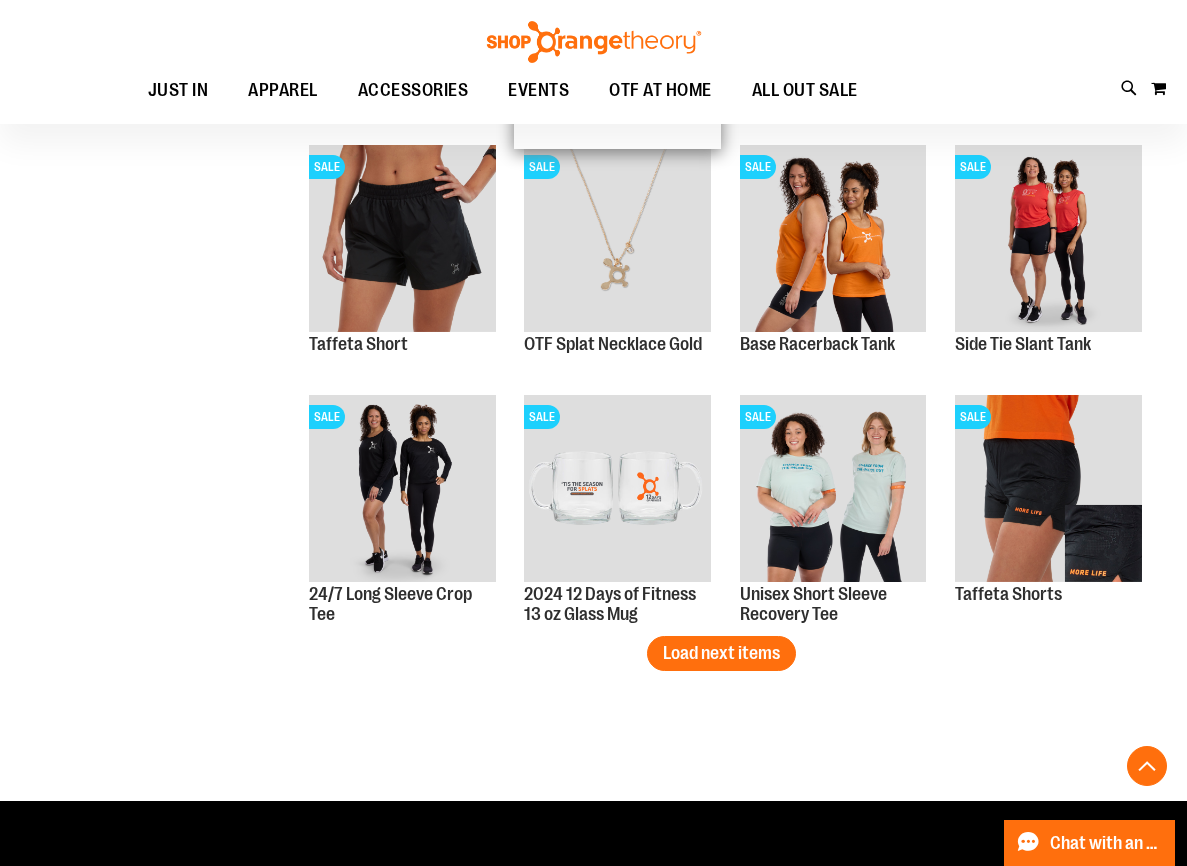 scroll, scrollTop: 2603, scrollLeft: 0, axis: vertical 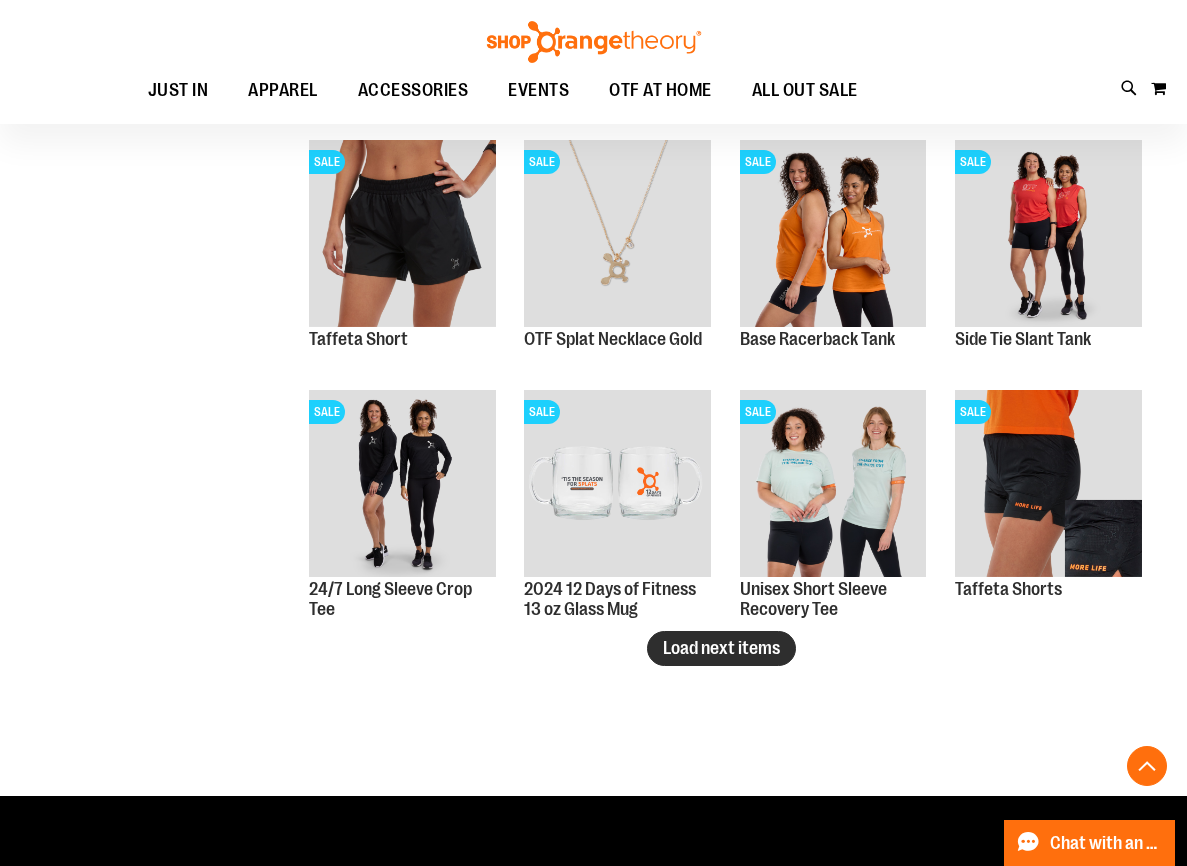 click on "Load next items" at bounding box center (721, 648) 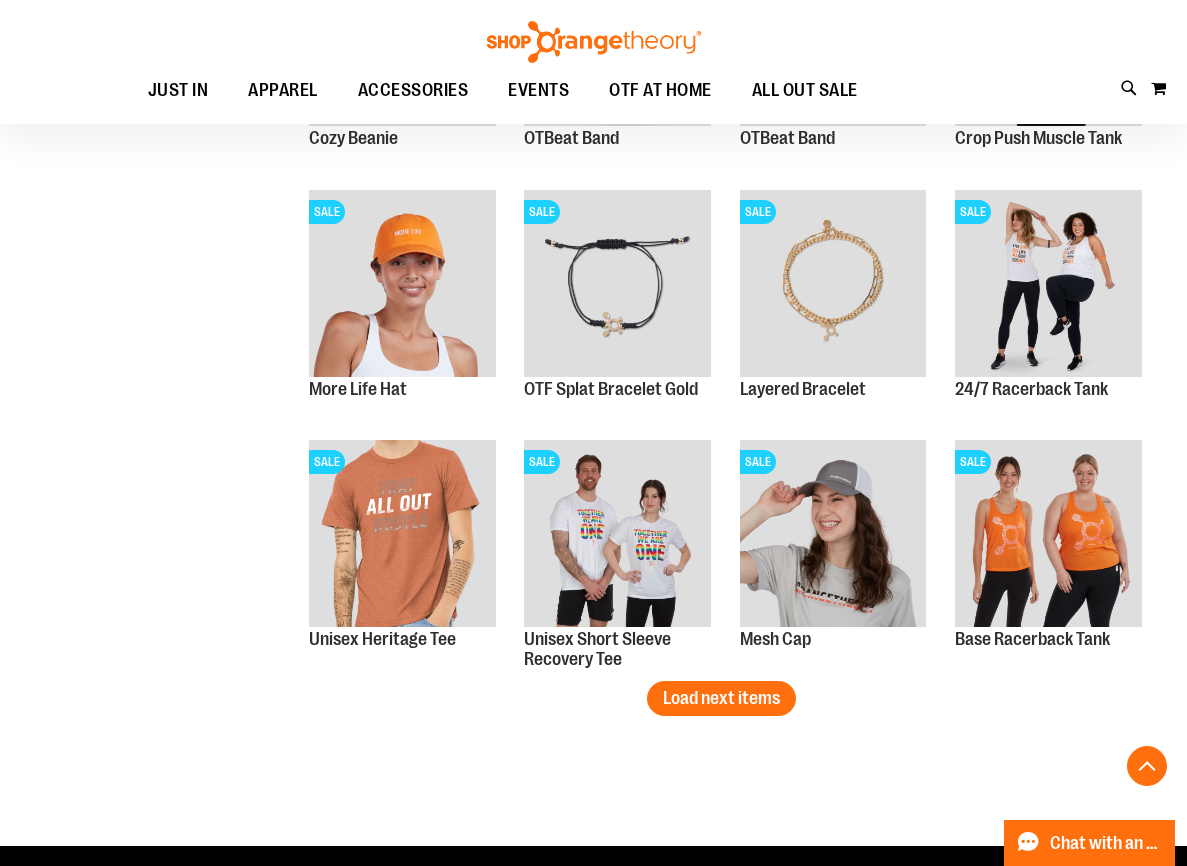 scroll, scrollTop: 3323, scrollLeft: 0, axis: vertical 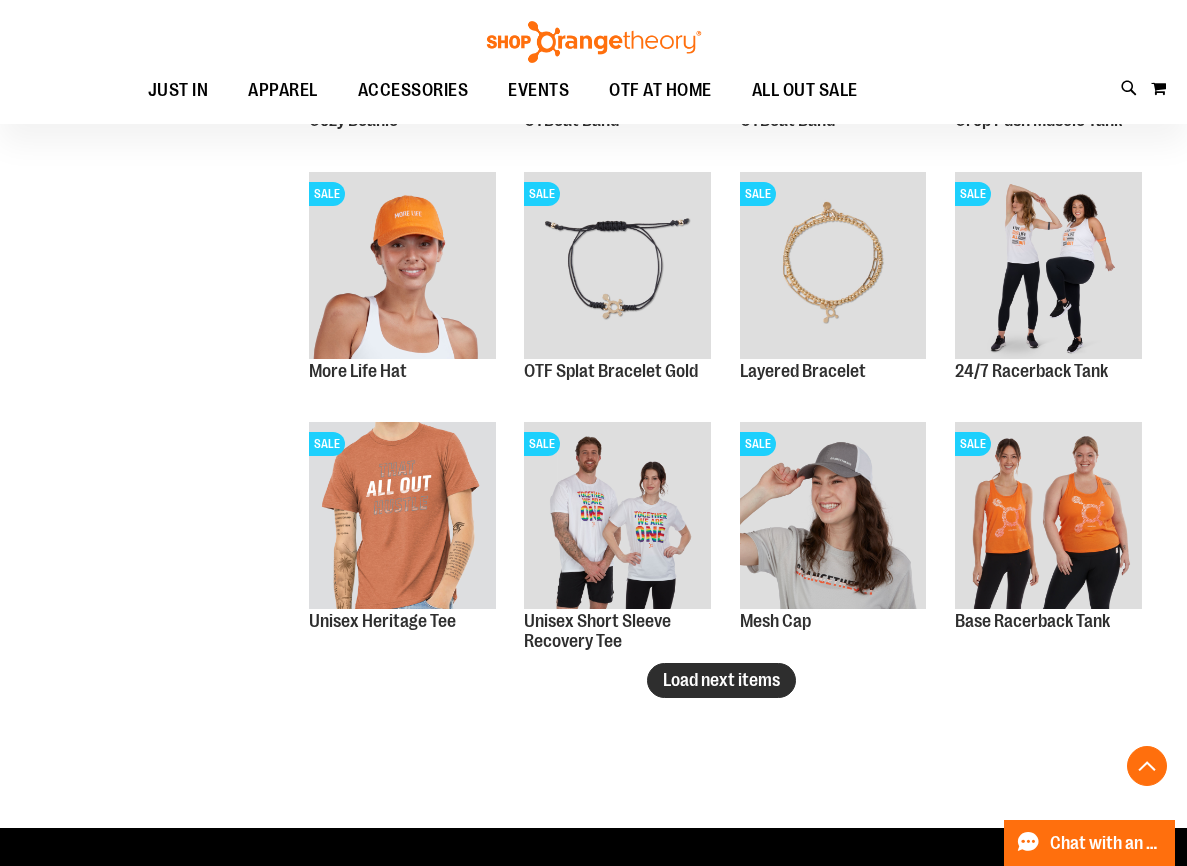 click on "Load next items" at bounding box center (721, 680) 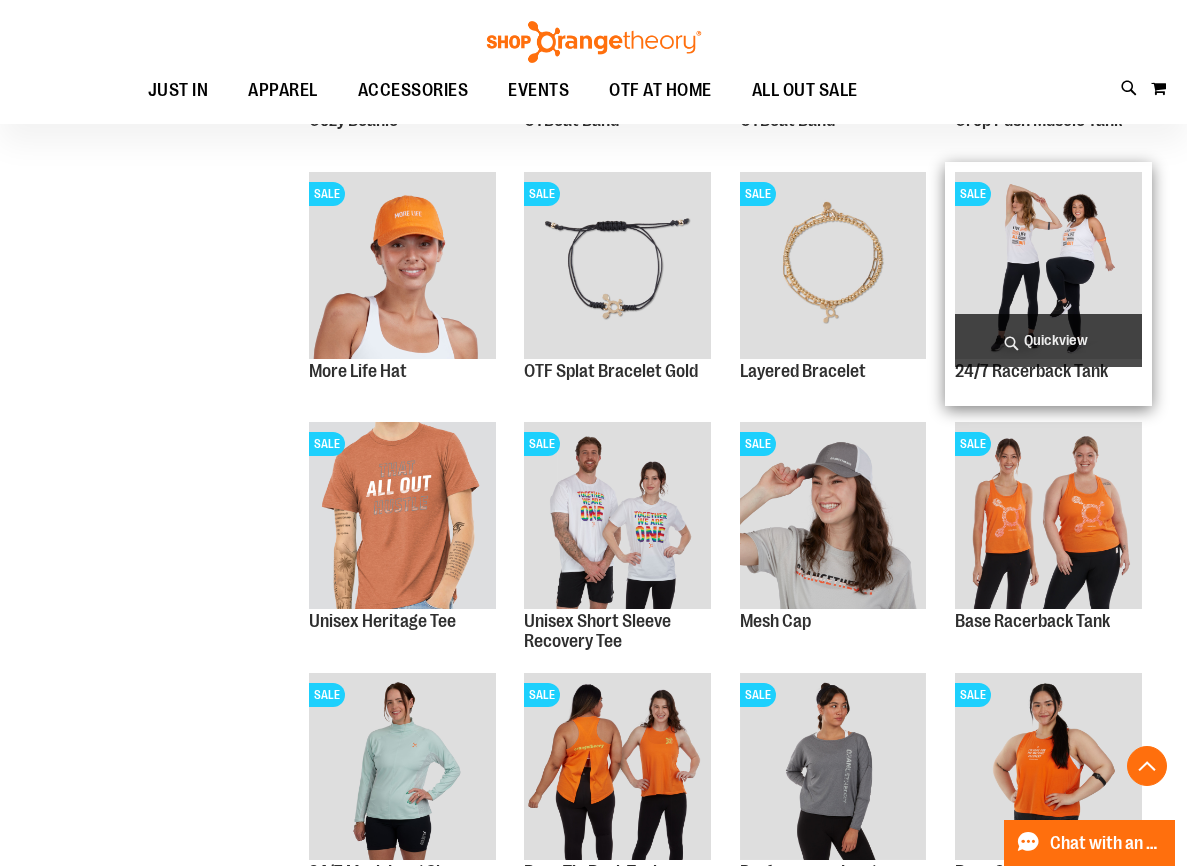 click on "Quickview" at bounding box center (1048, 340) 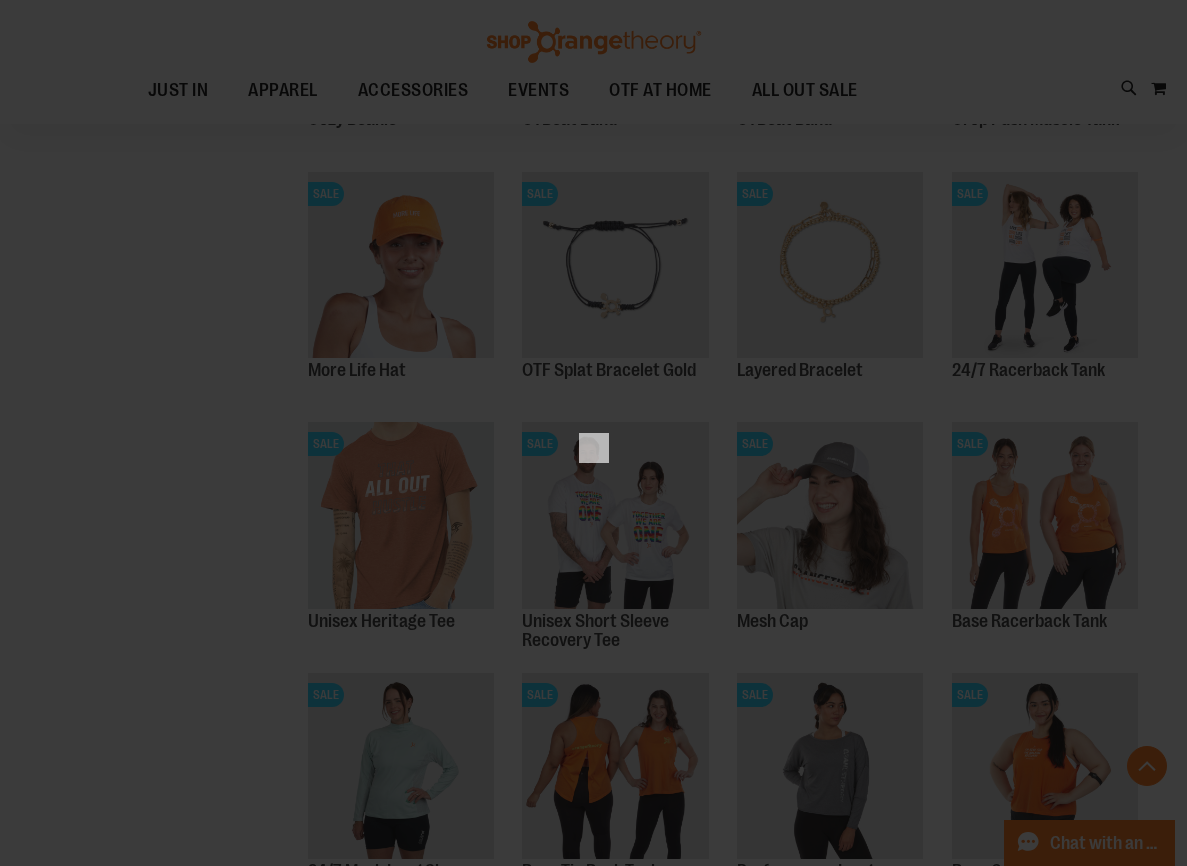 scroll, scrollTop: 0, scrollLeft: 0, axis: both 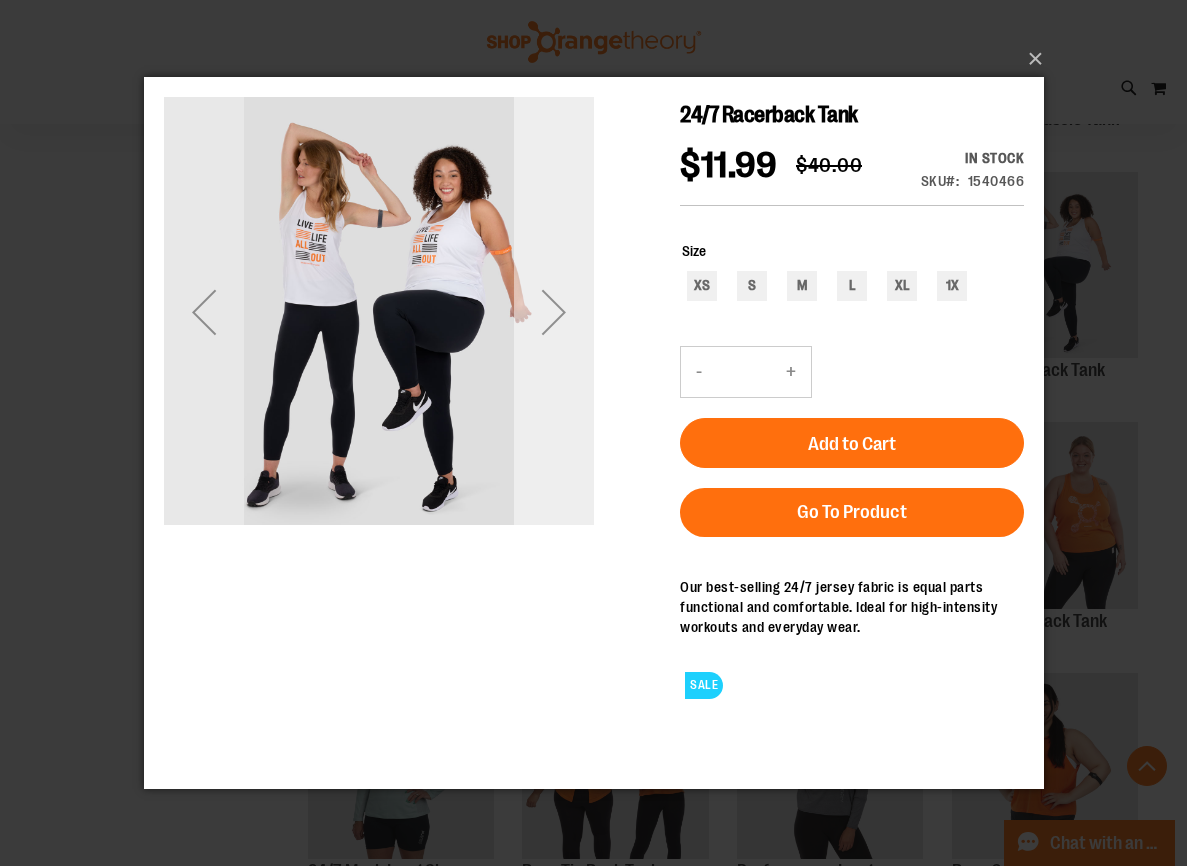 click at bounding box center [553, 311] 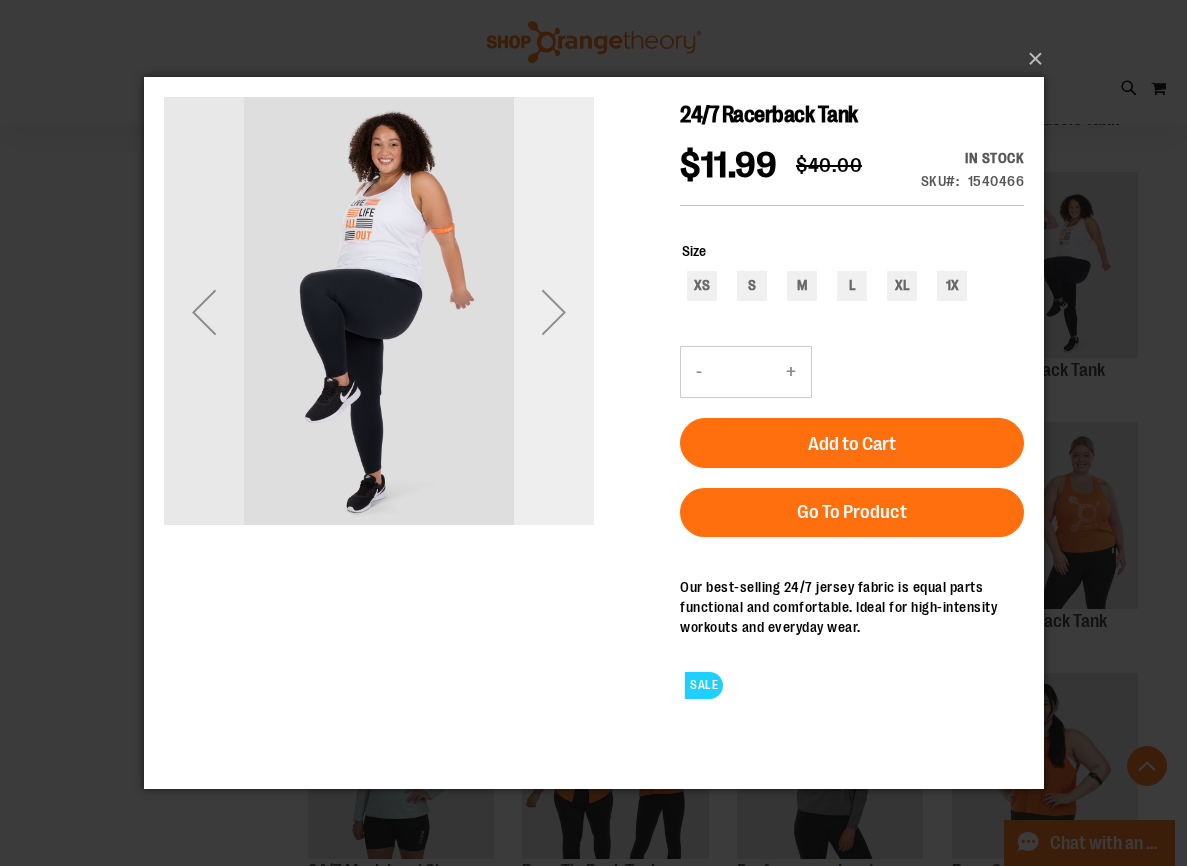 click at bounding box center (553, 311) 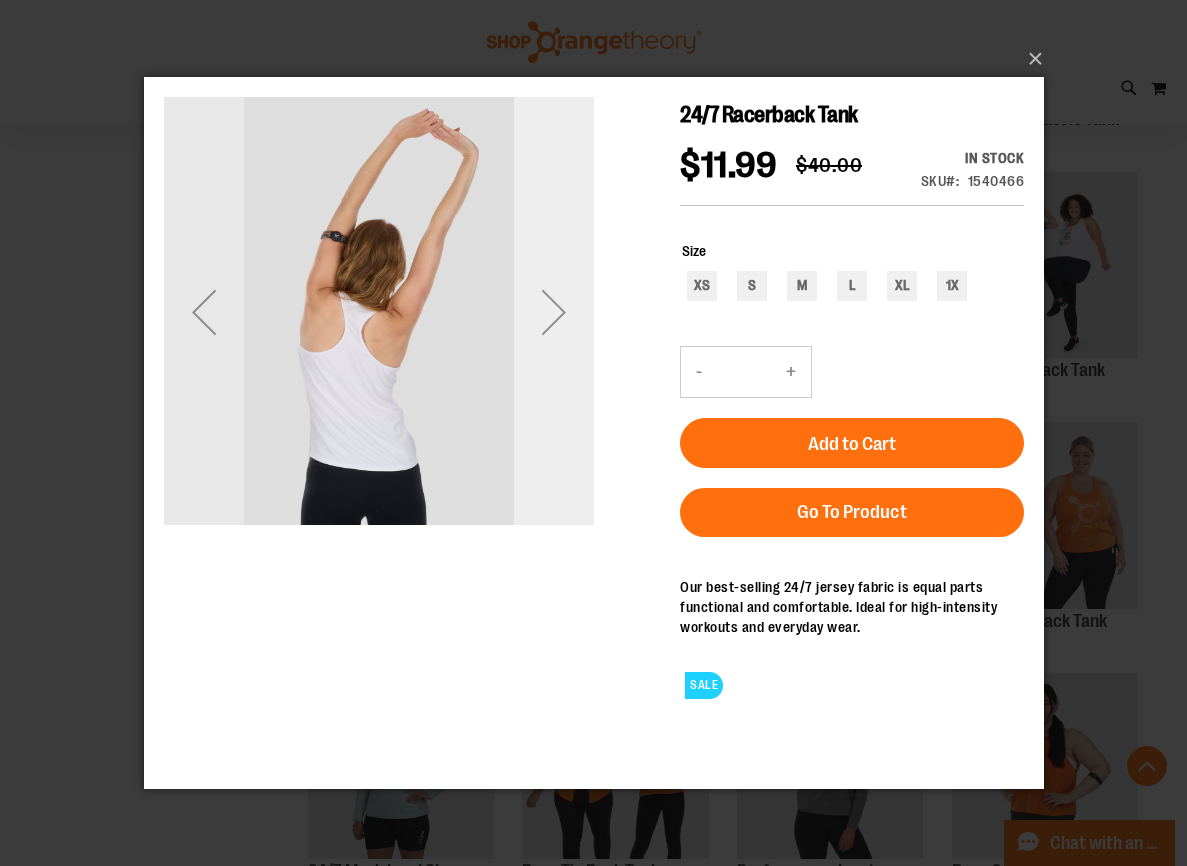 click at bounding box center [553, 311] 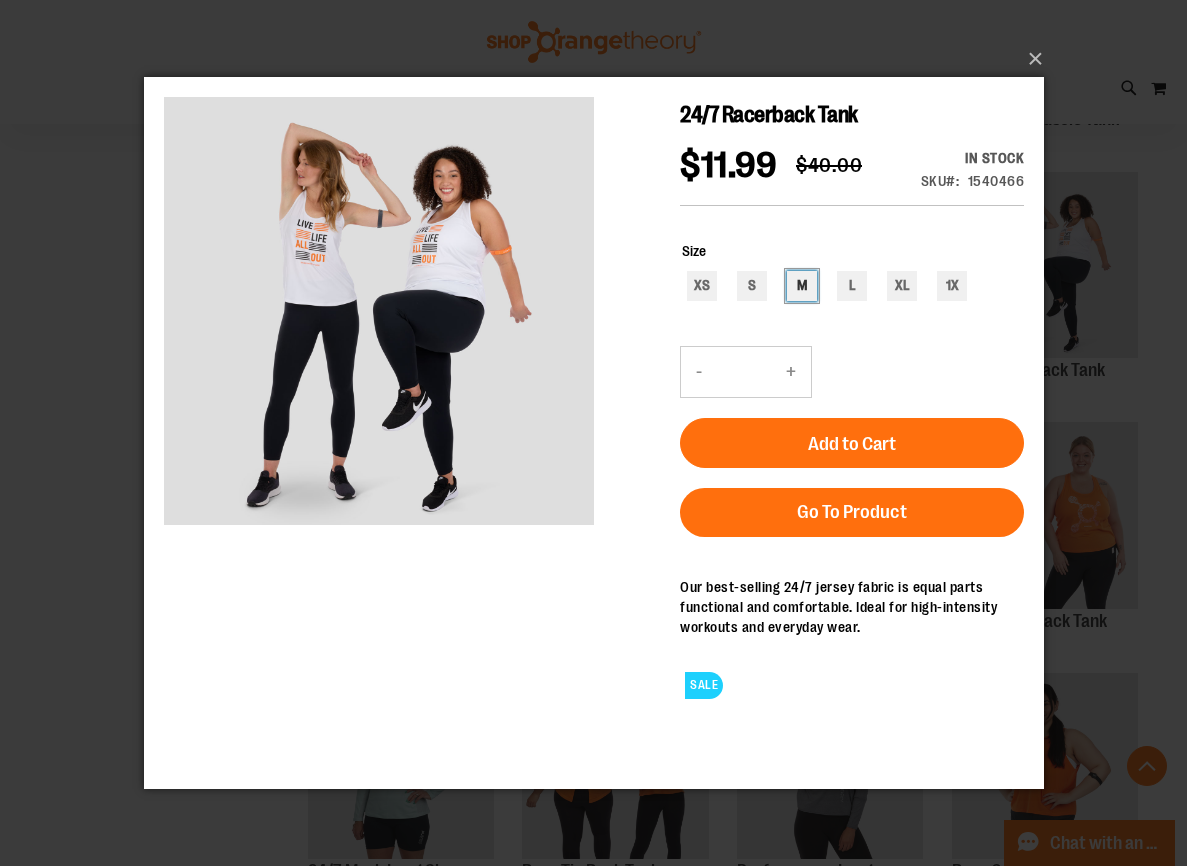 click on "M" at bounding box center [801, 285] 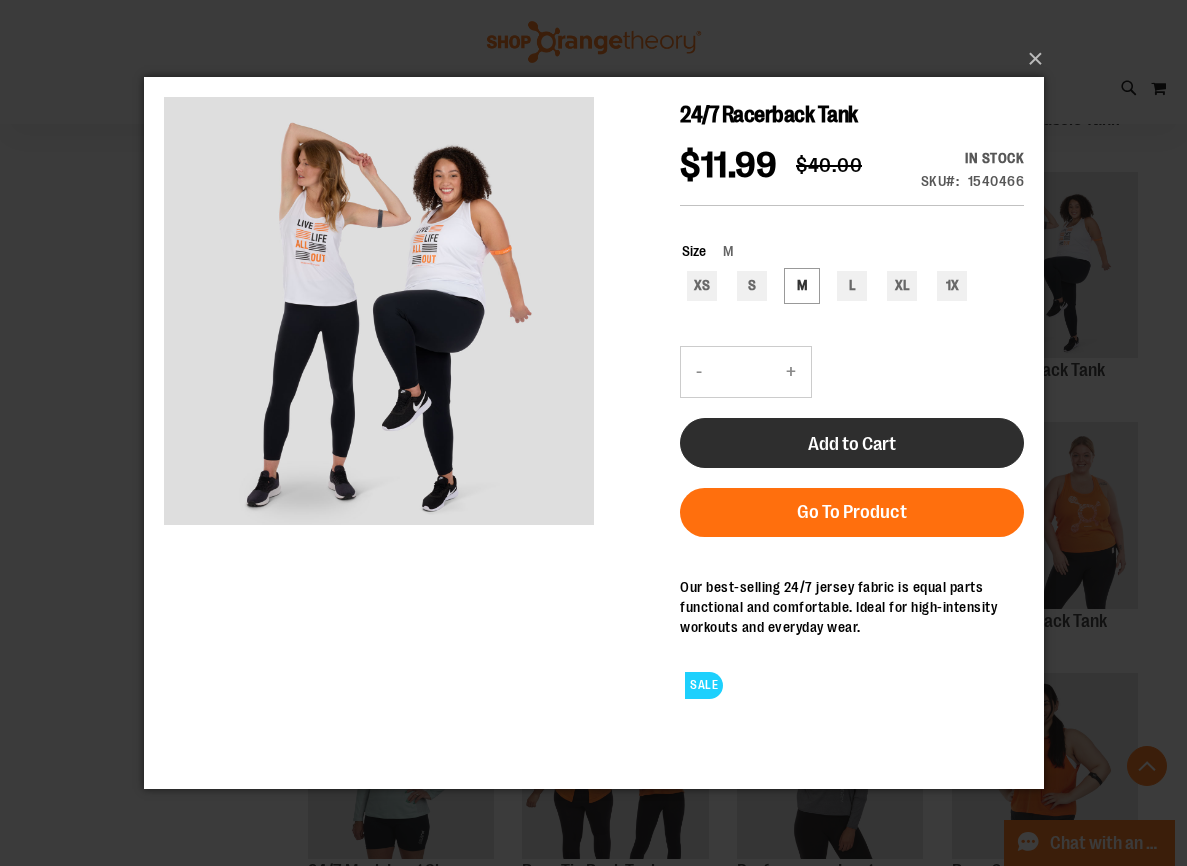 click on "Add to Cart" at bounding box center (851, 443) 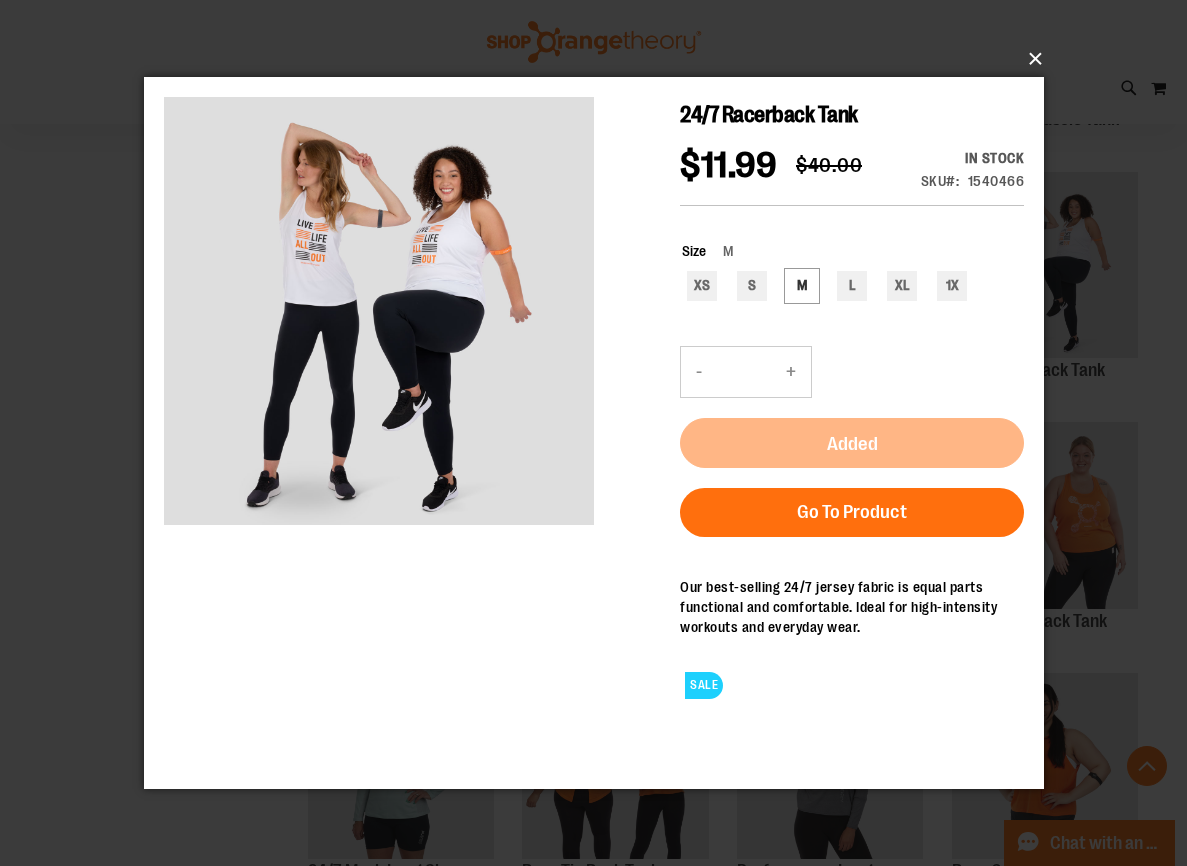 click on "×" at bounding box center (600, 59) 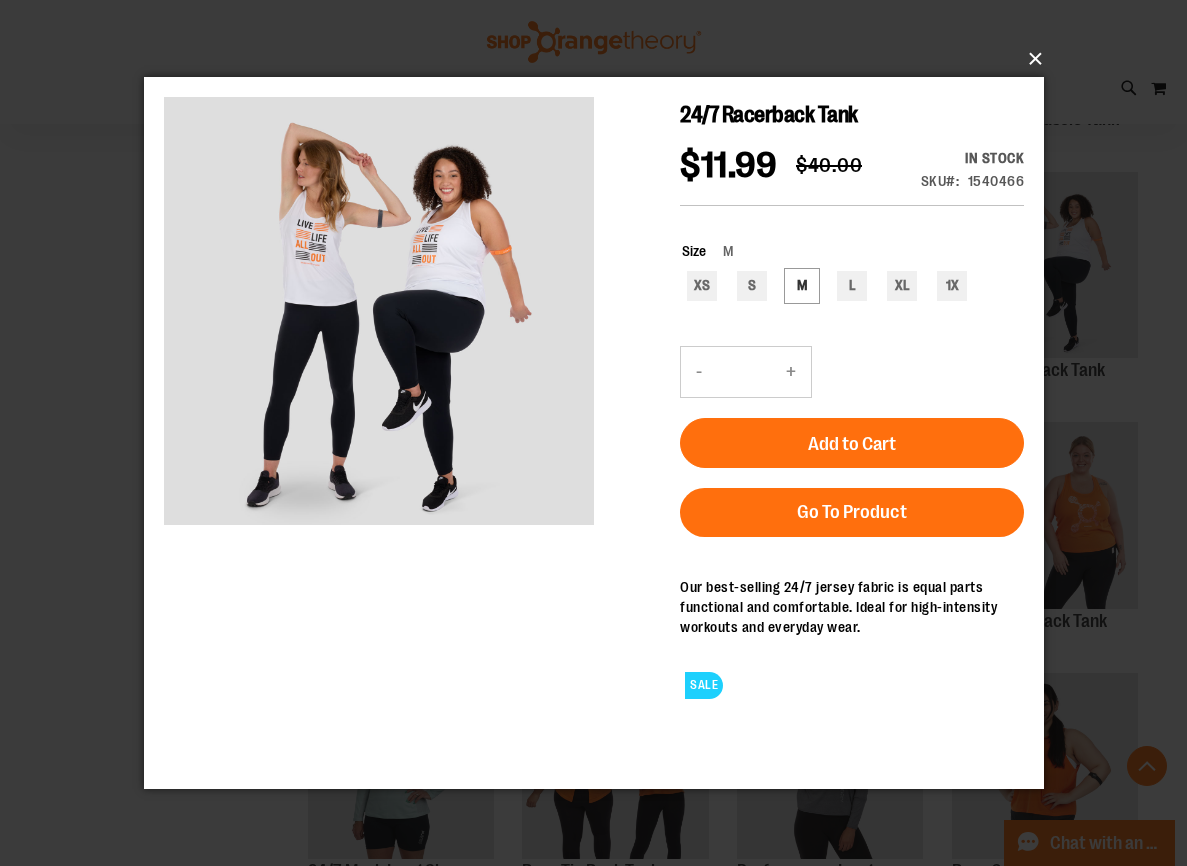 click on "×" at bounding box center (600, 59) 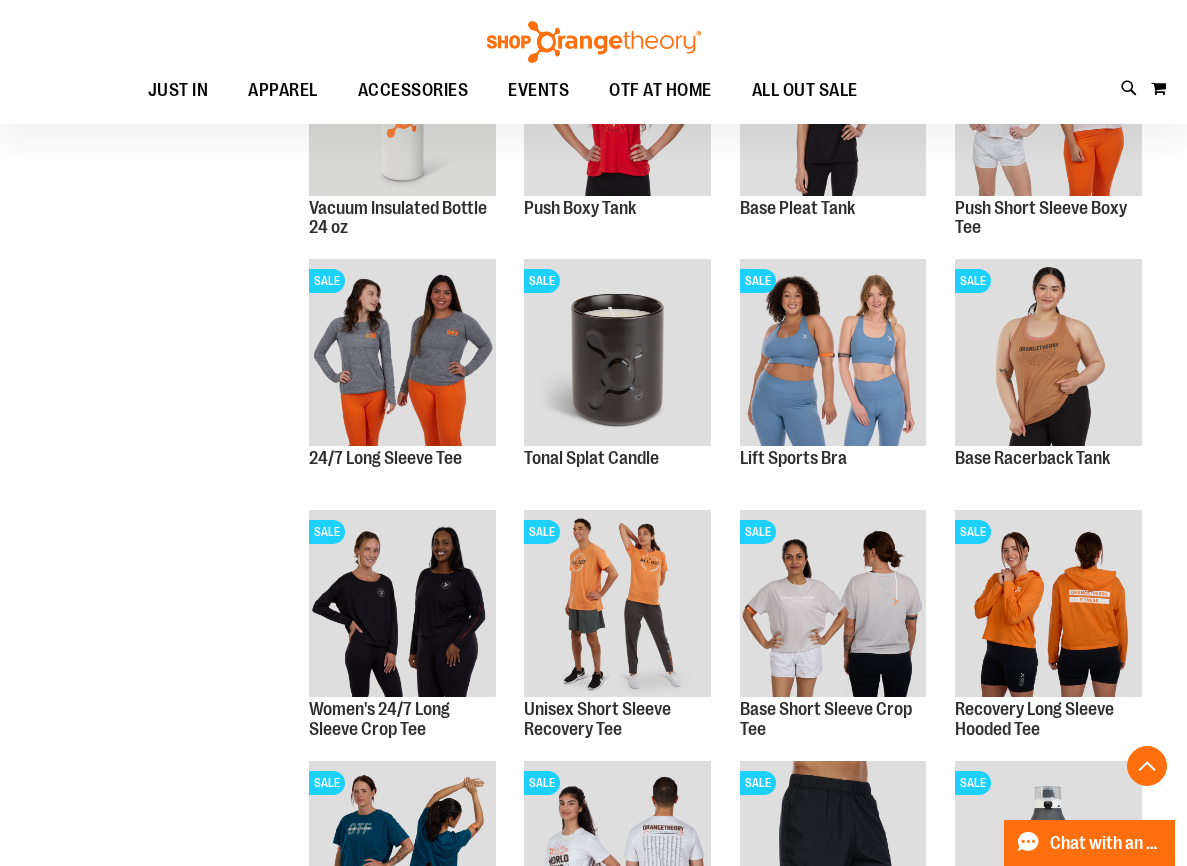 scroll, scrollTop: 26, scrollLeft: 0, axis: vertical 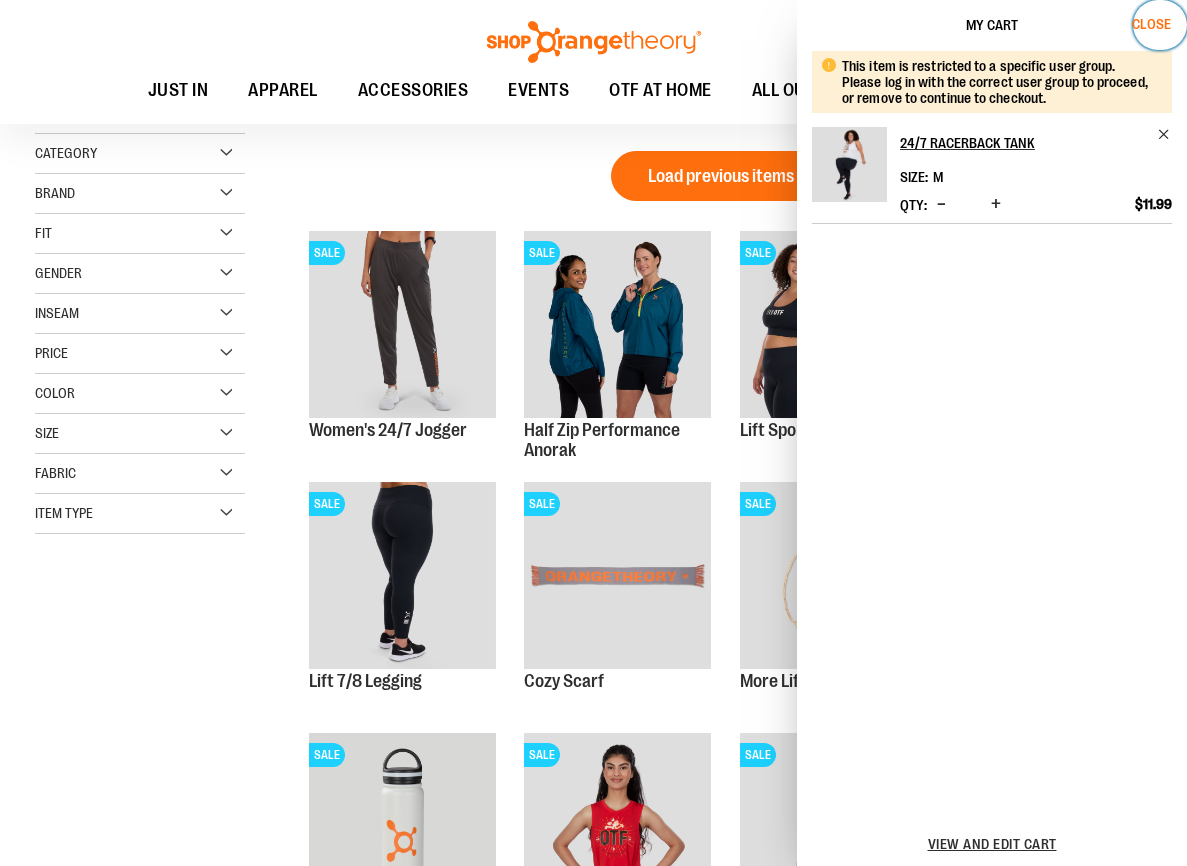 click on "Close" at bounding box center [1151, 24] 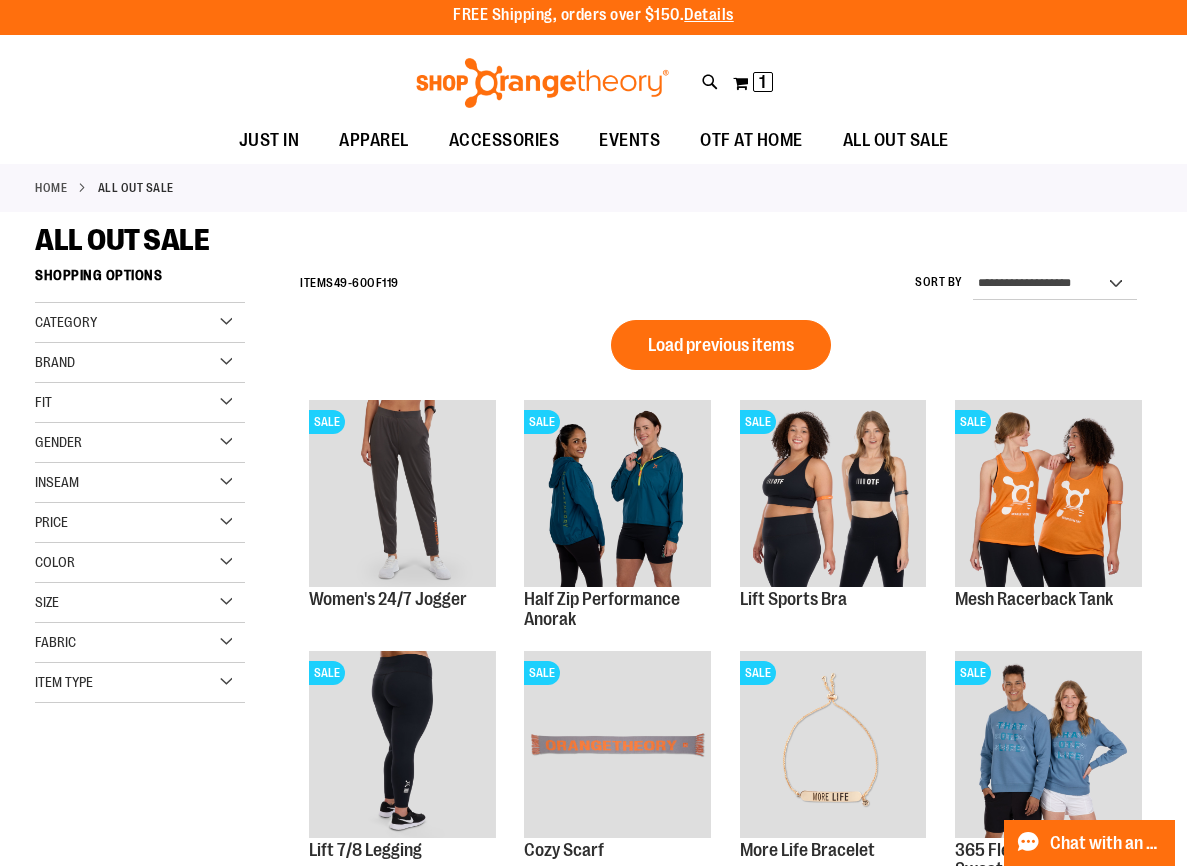 scroll, scrollTop: 0, scrollLeft: 0, axis: both 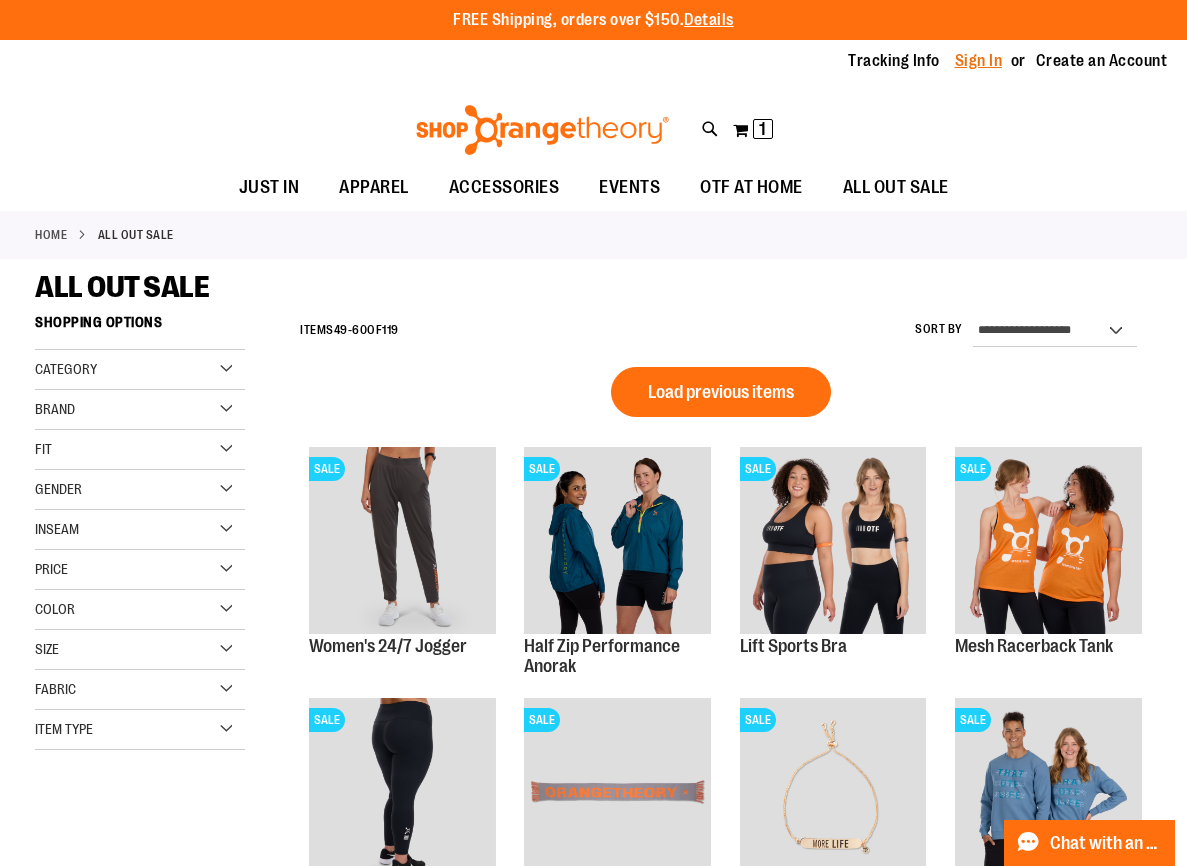 click on "Sign In" at bounding box center [979, 61] 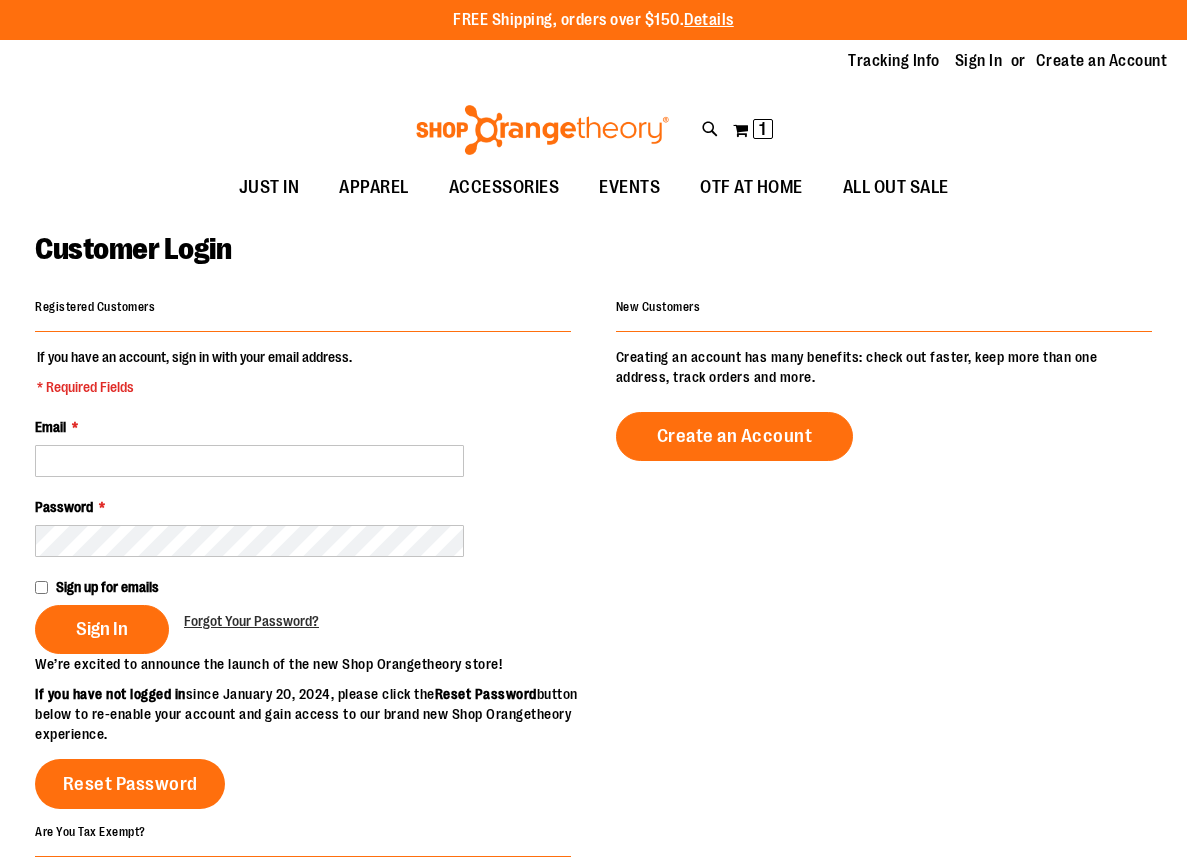 scroll, scrollTop: 0, scrollLeft: 0, axis: both 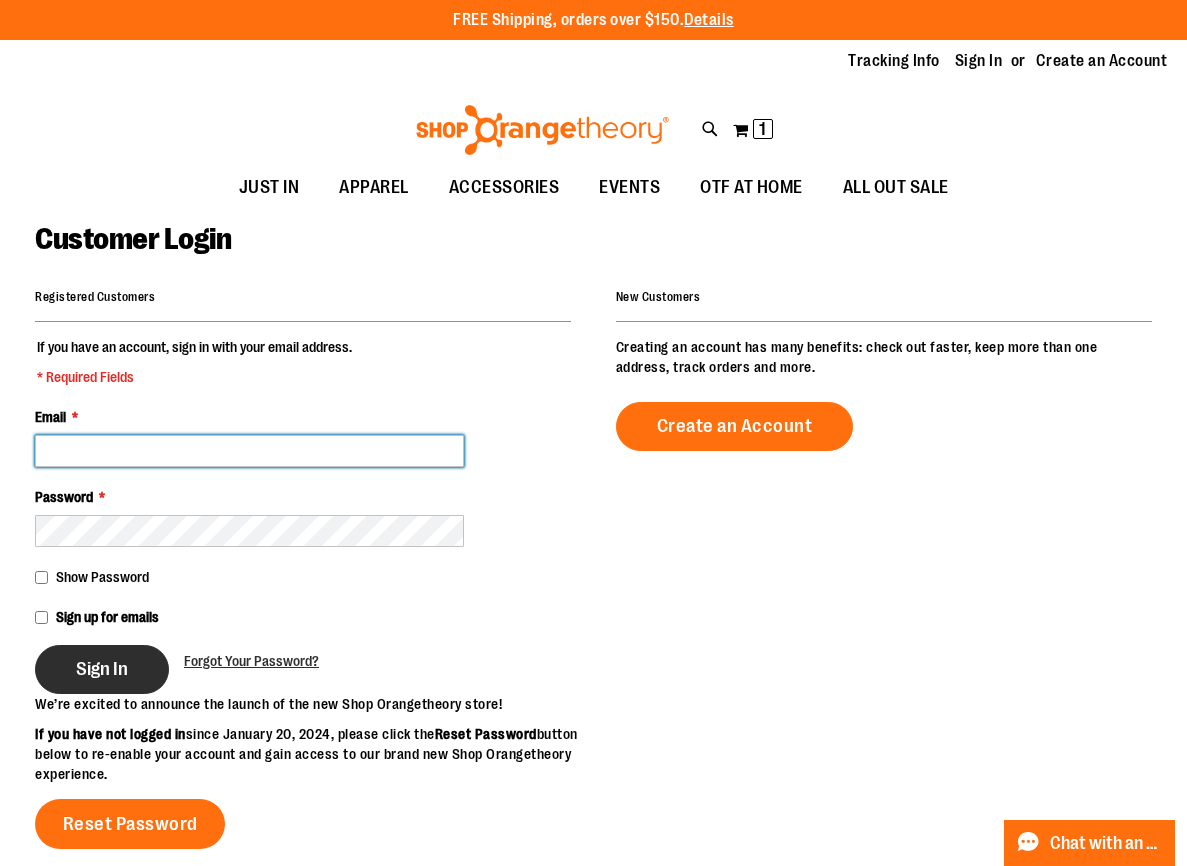 type on "**********" 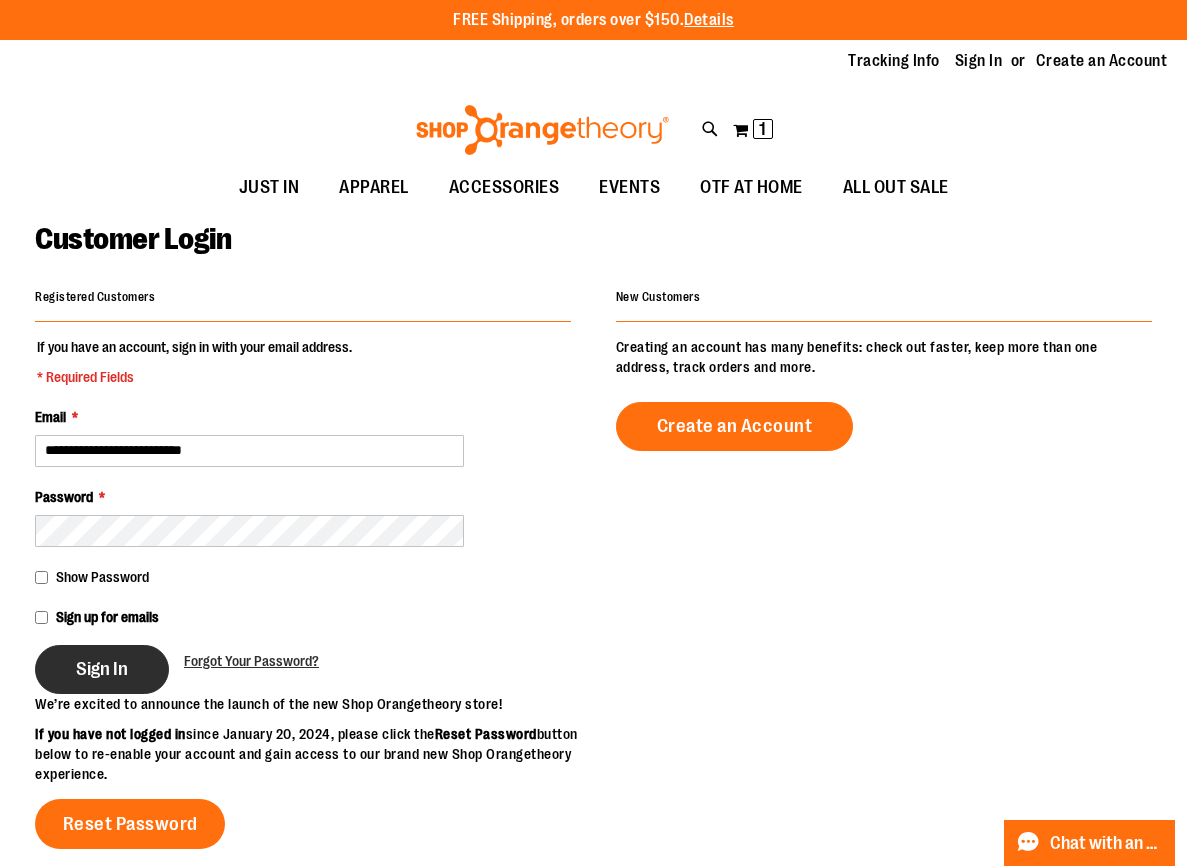 type on "**********" 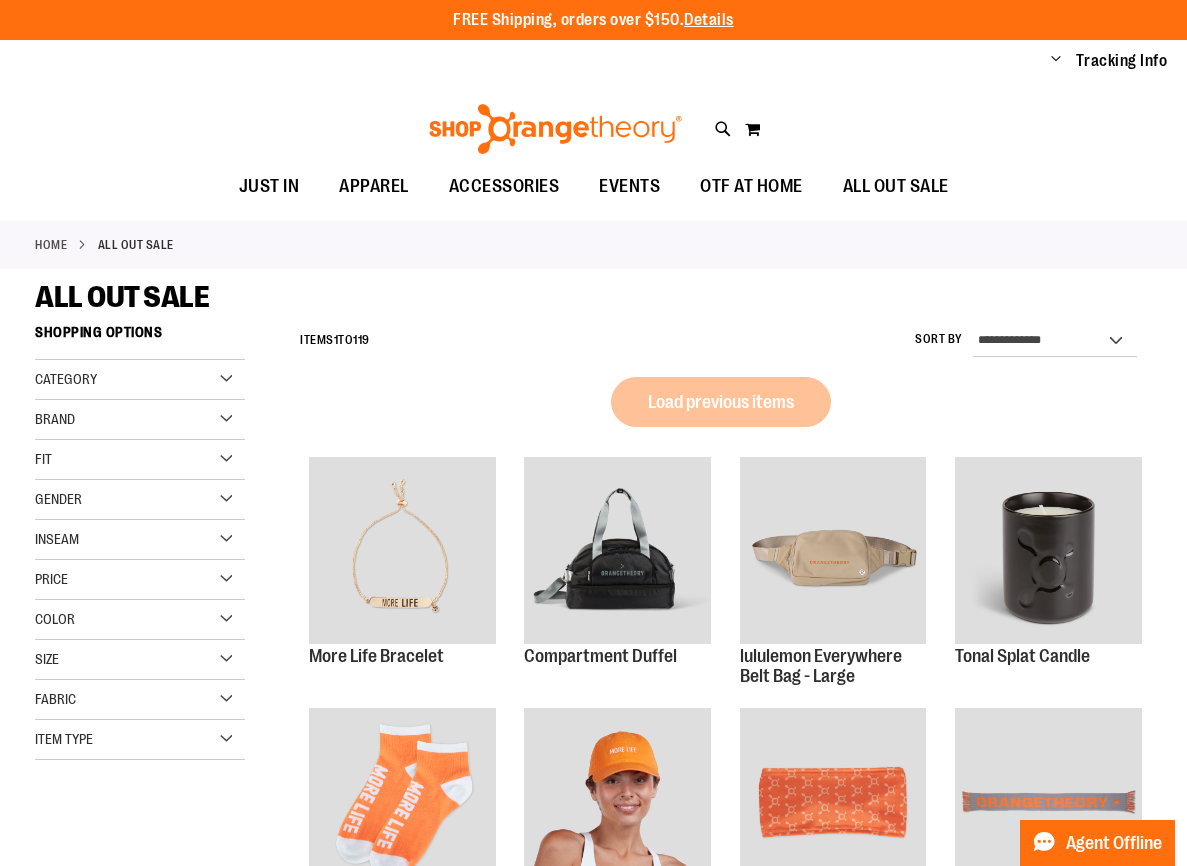 scroll, scrollTop: 0, scrollLeft: 0, axis: both 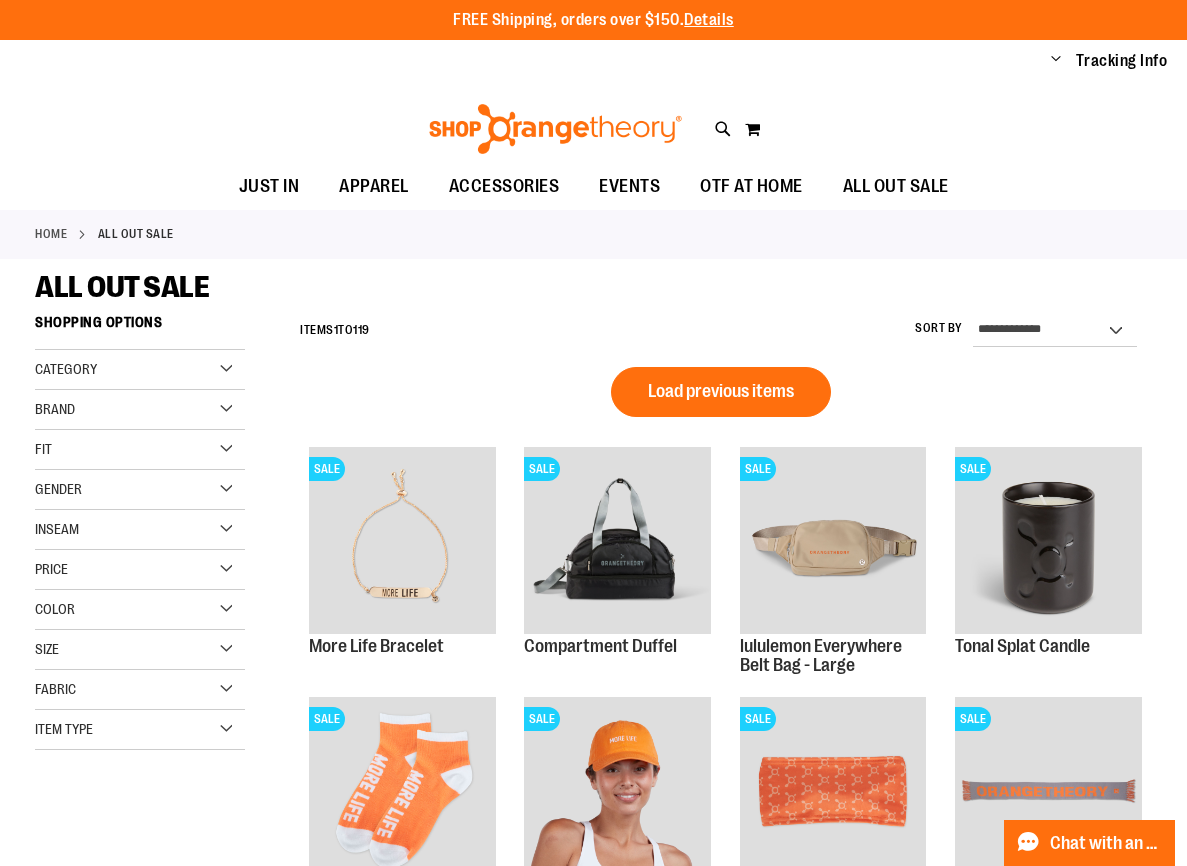 type on "**********" 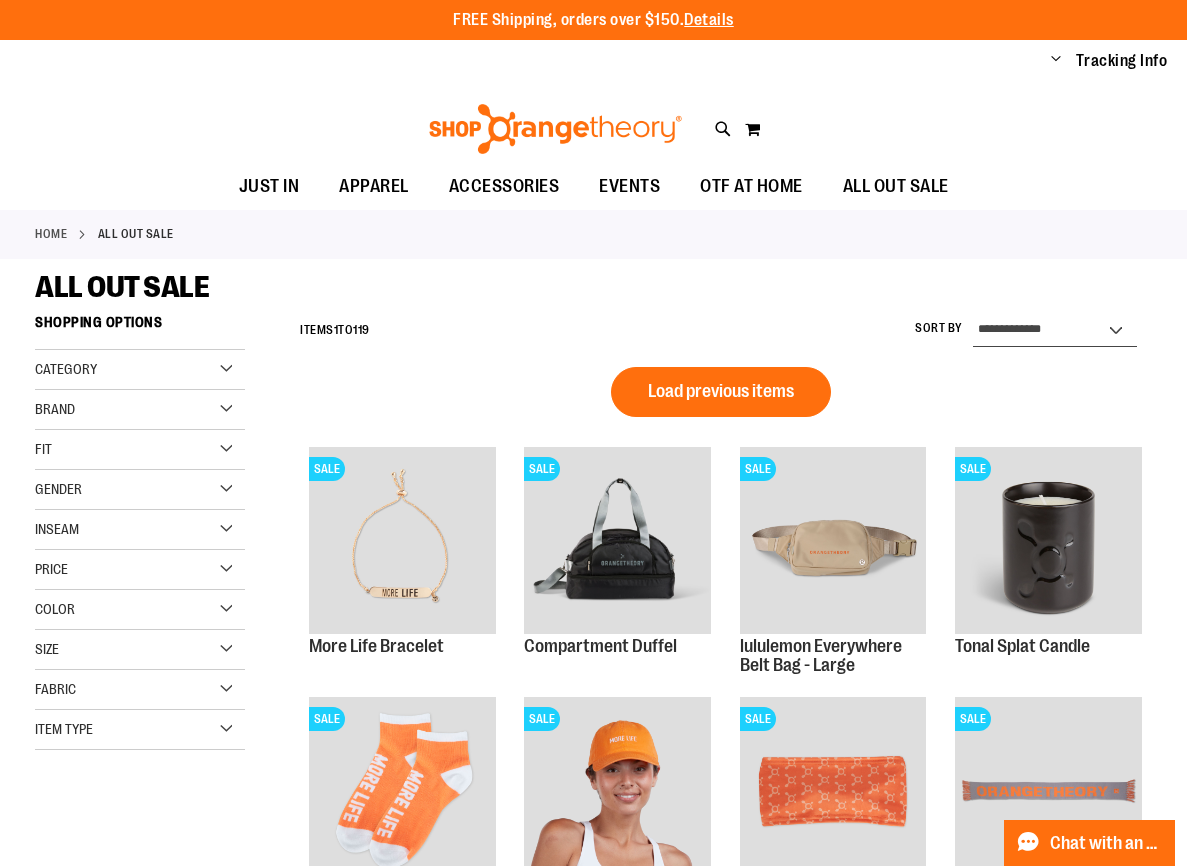 click on "**********" at bounding box center [1055, 331] 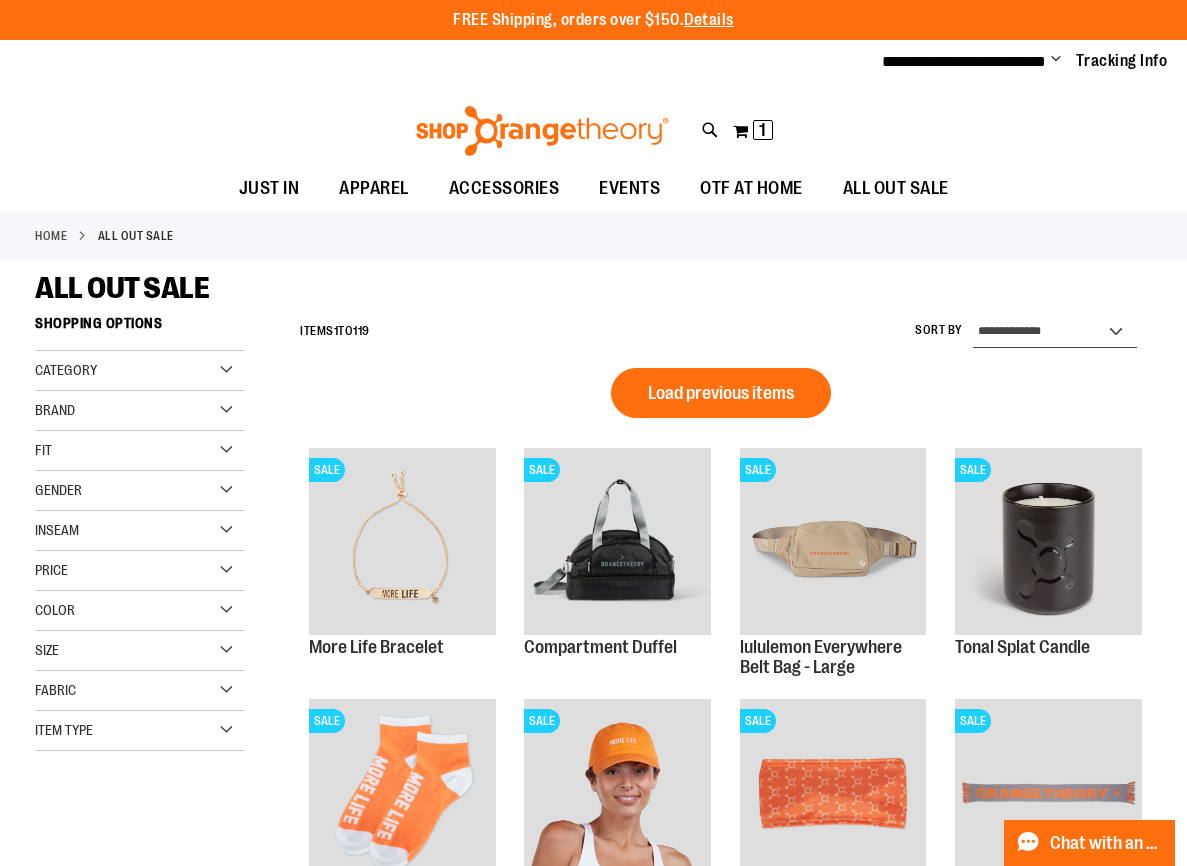 select on "**********" 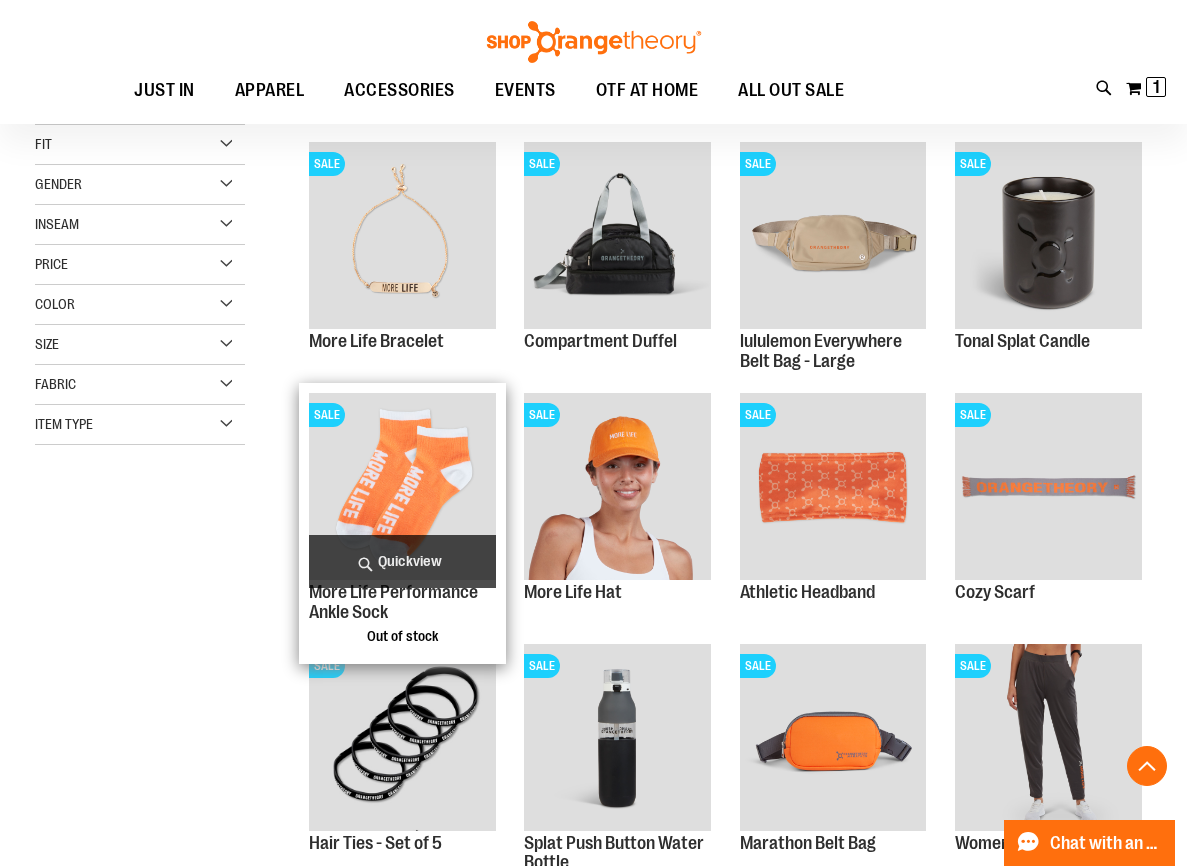 scroll, scrollTop: 305, scrollLeft: 0, axis: vertical 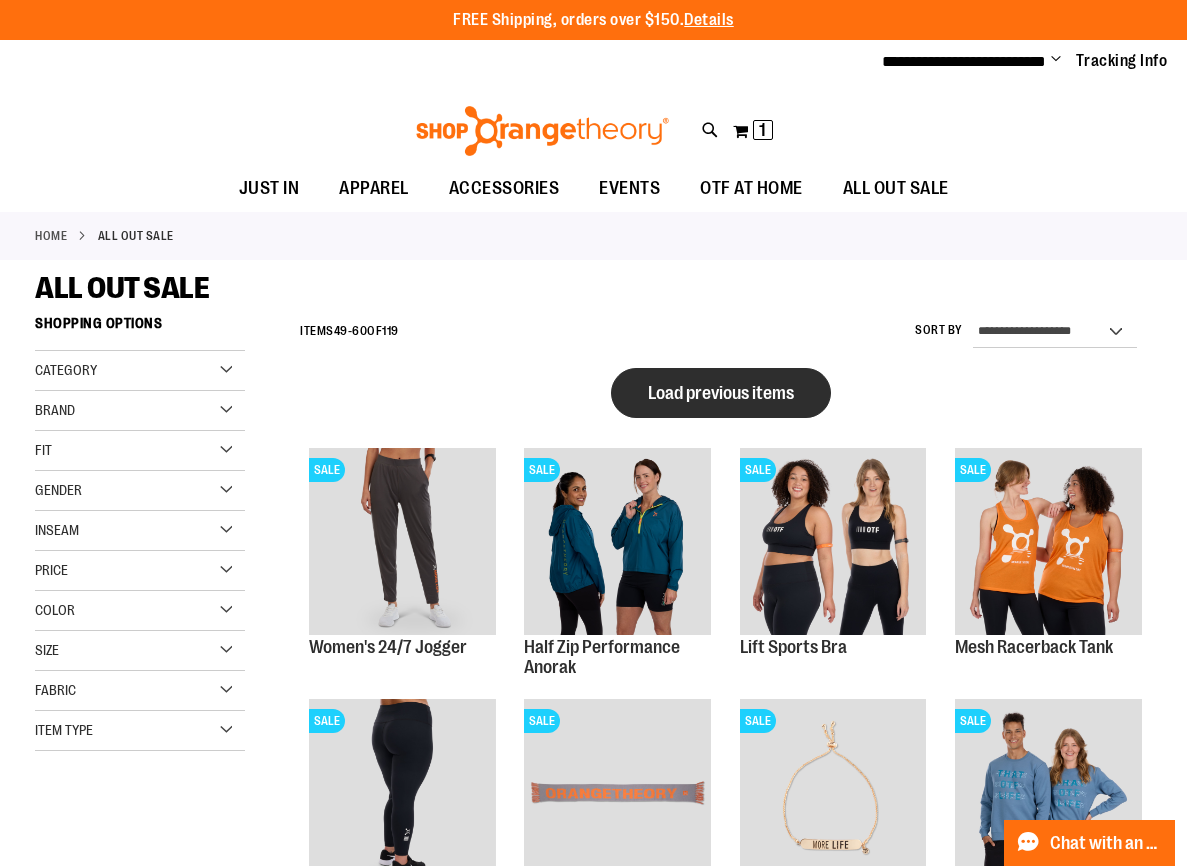 click on "Load previous items" at bounding box center [721, 393] 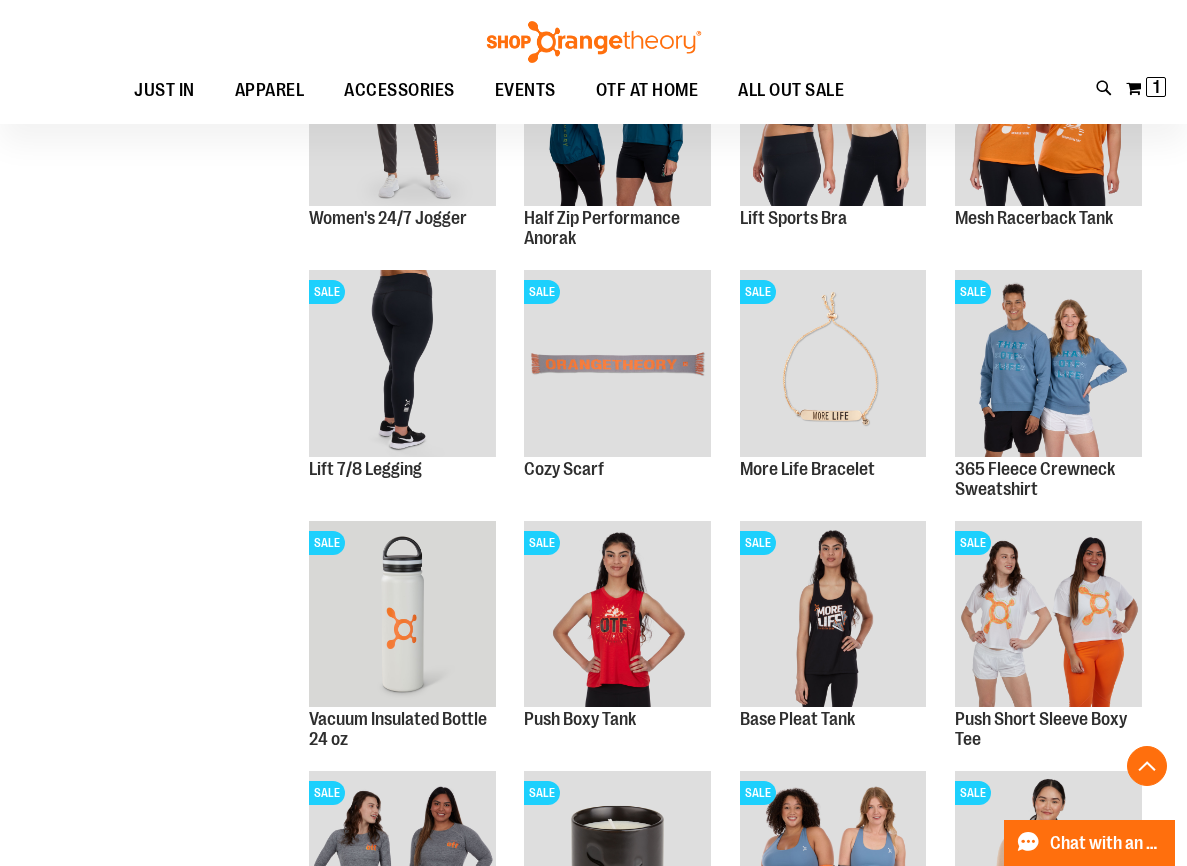 scroll, scrollTop: 600, scrollLeft: 0, axis: vertical 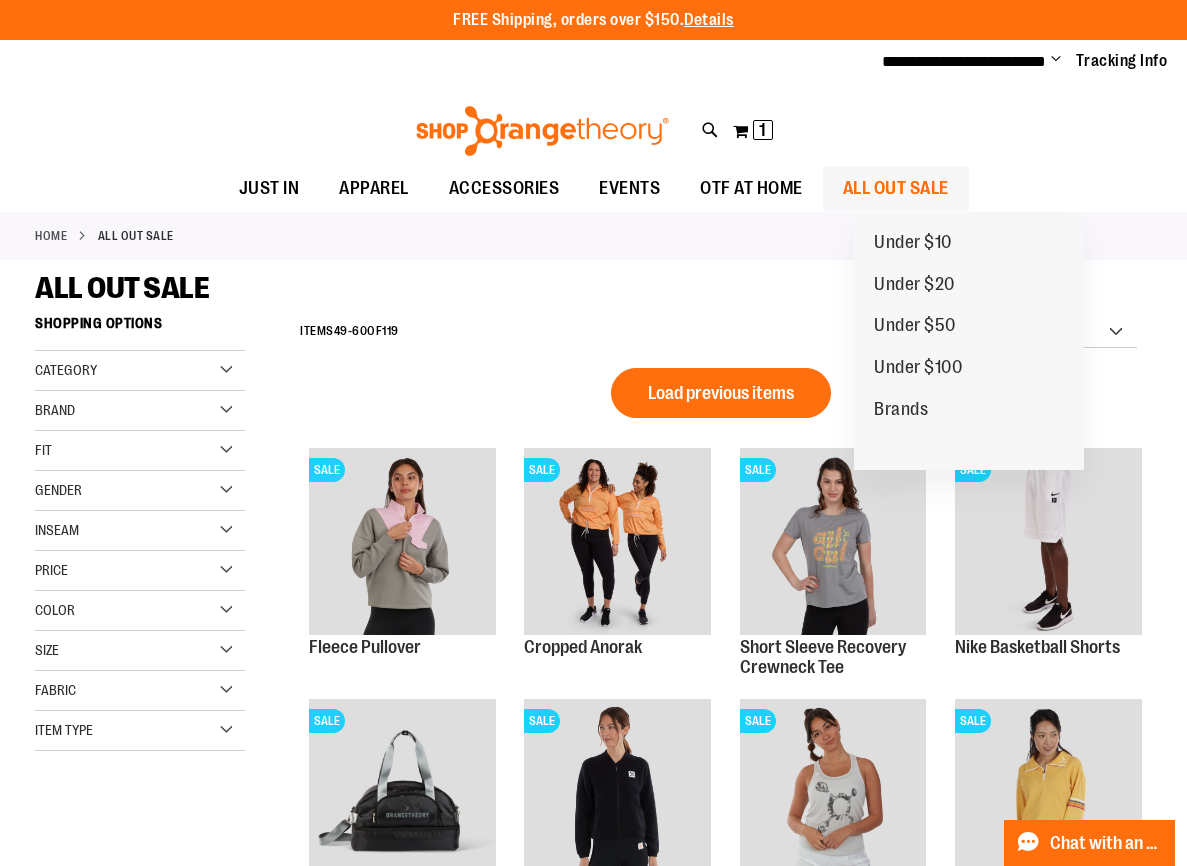 click on "ALL OUT SALE" at bounding box center [896, 188] 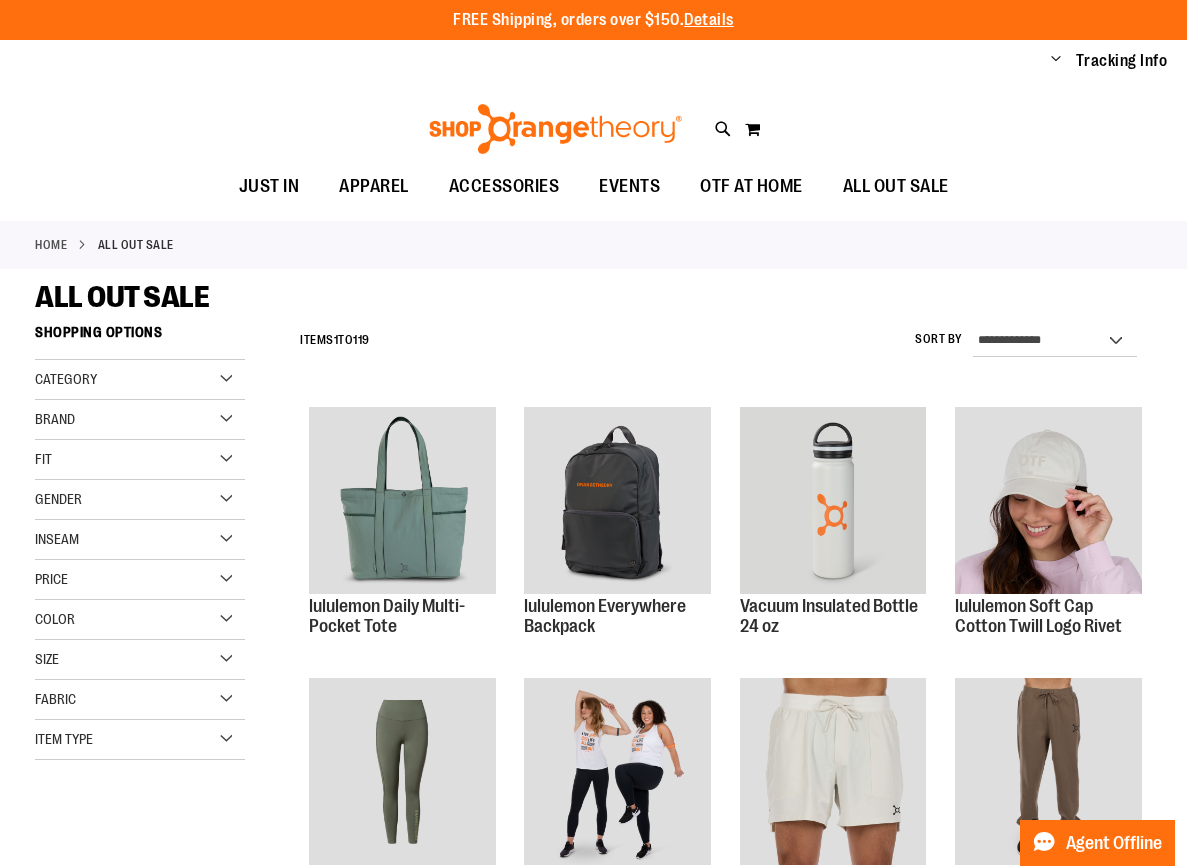 scroll, scrollTop: 0, scrollLeft: 0, axis: both 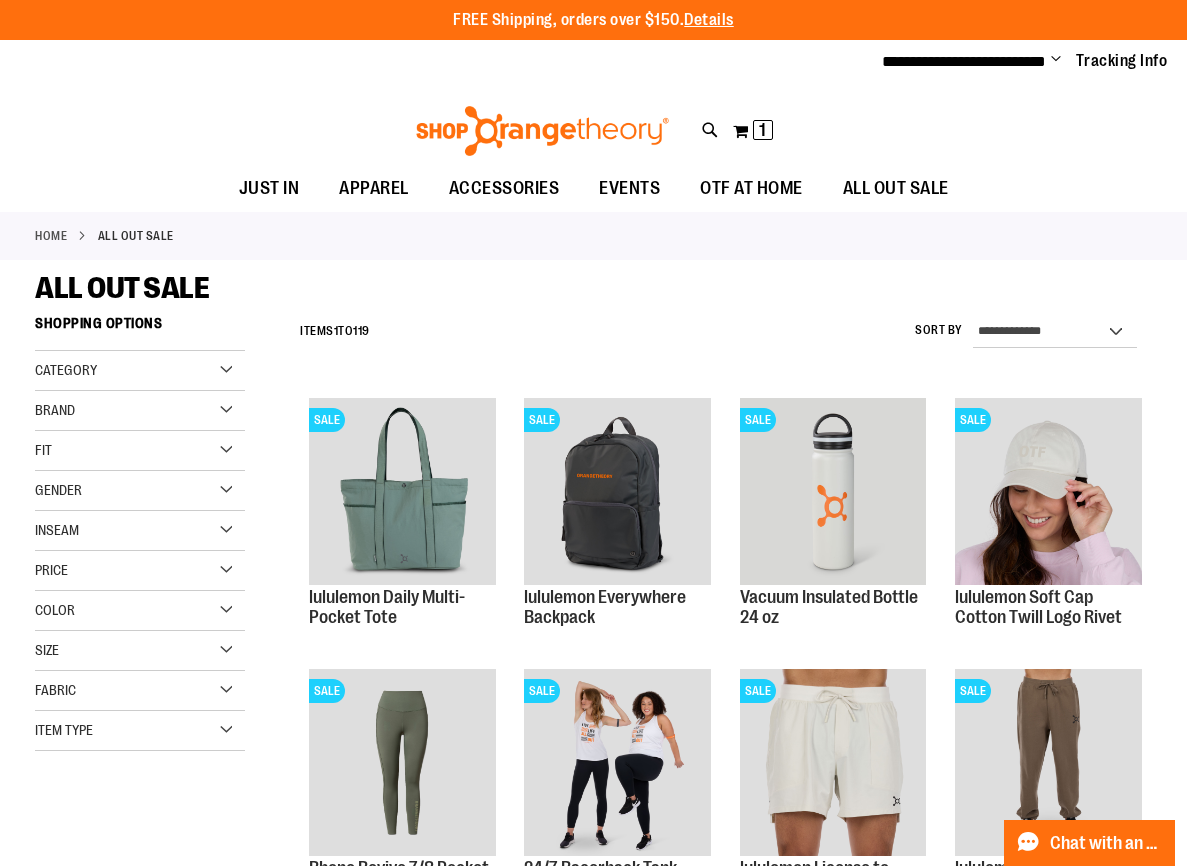 type on "**********" 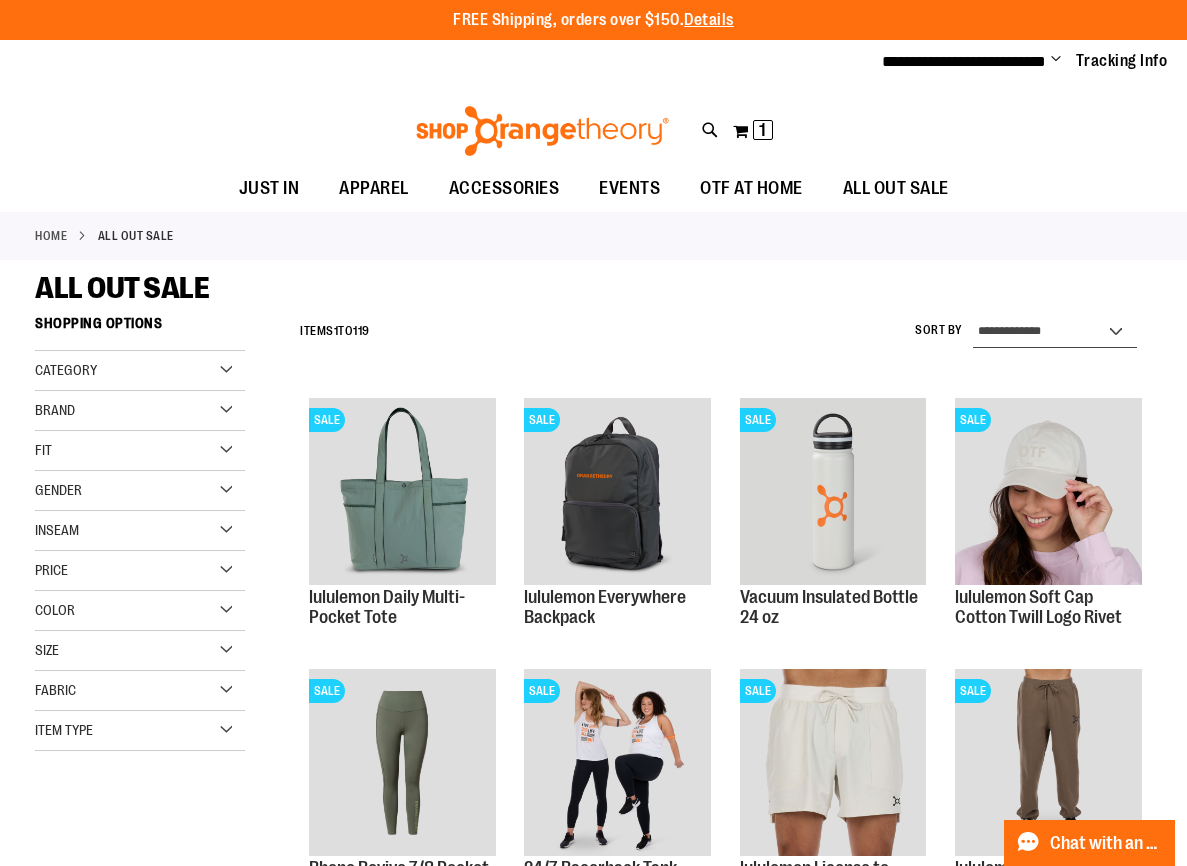 click on "**********" at bounding box center [1055, 332] 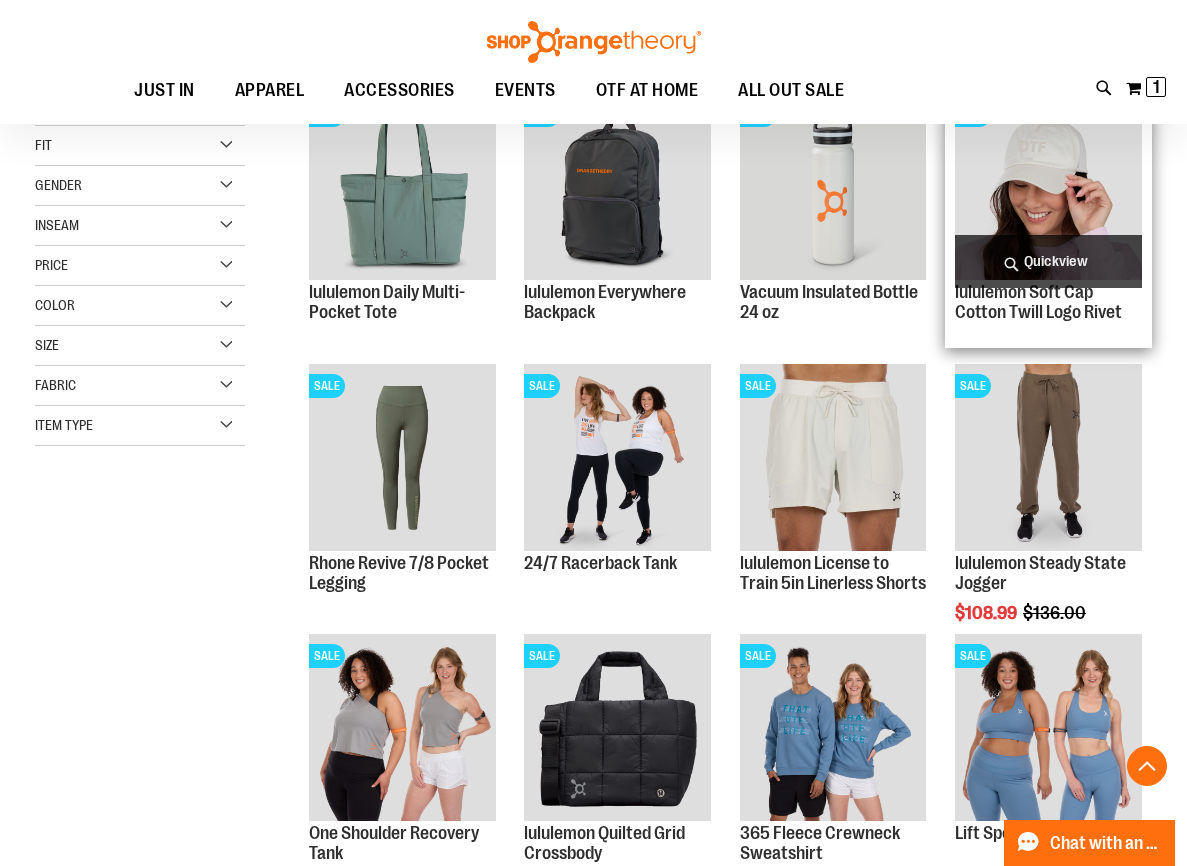 scroll, scrollTop: 305, scrollLeft: 0, axis: vertical 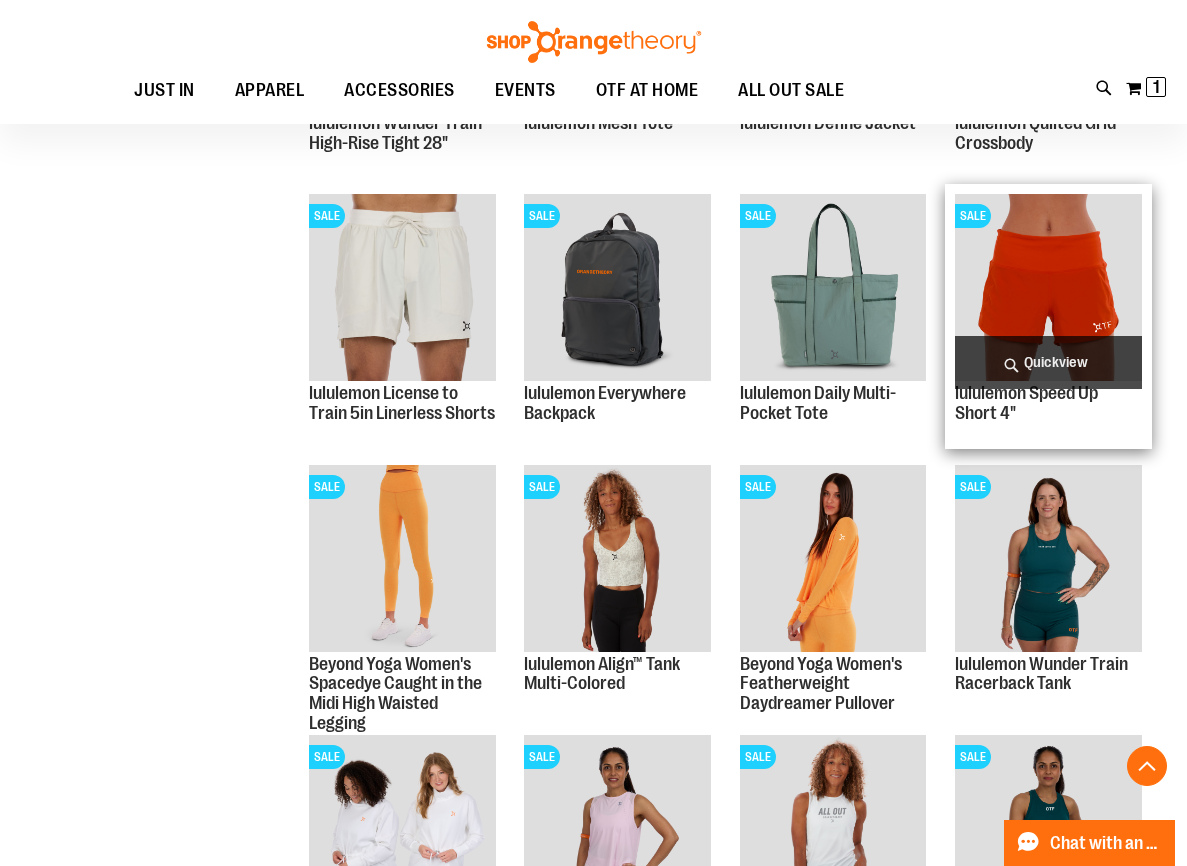 click at bounding box center (1048, 287) 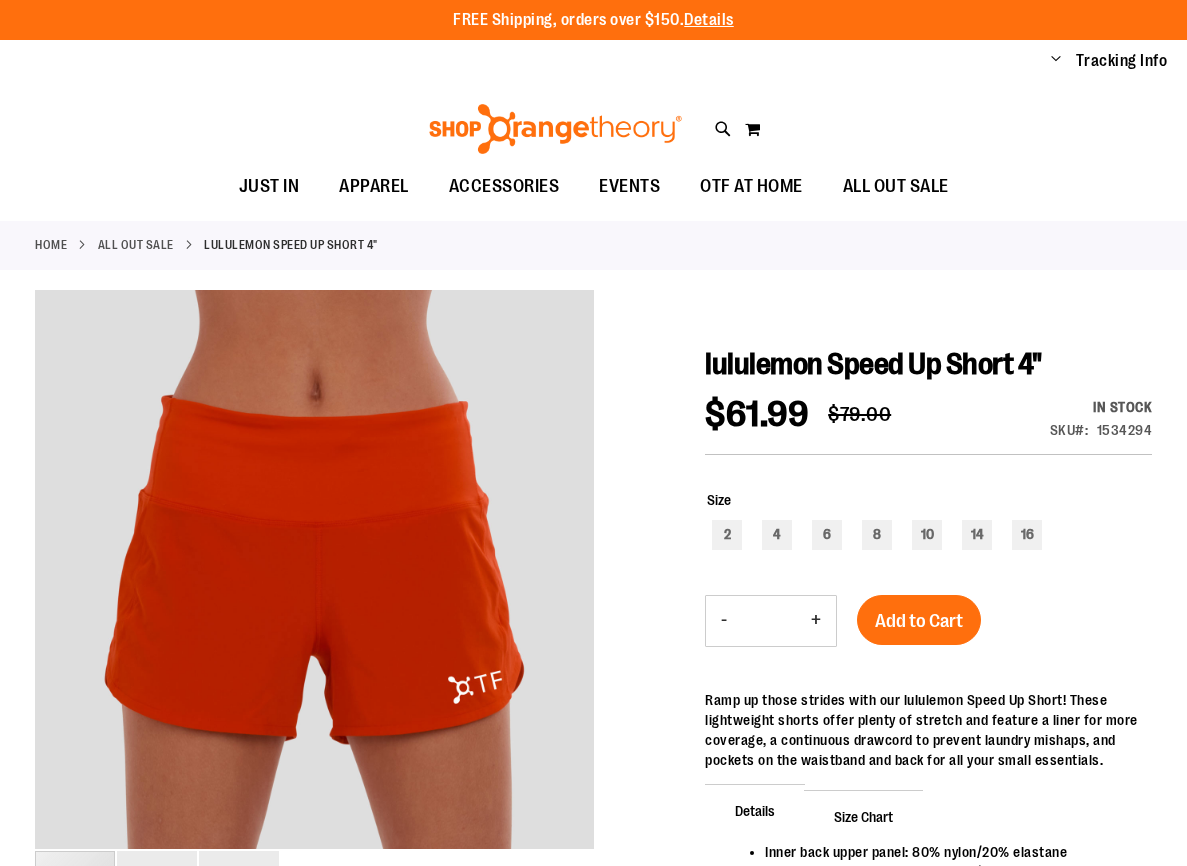 scroll, scrollTop: 0, scrollLeft: 0, axis: both 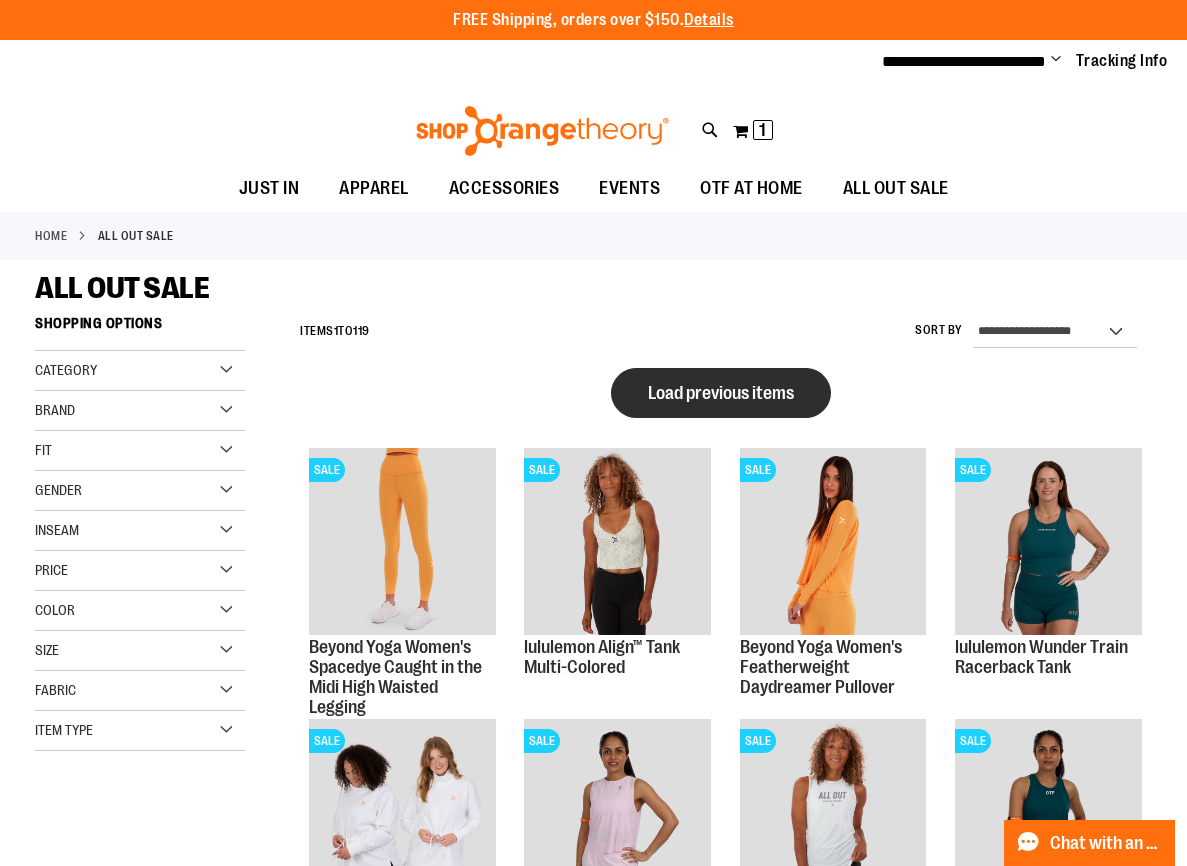 type on "**********" 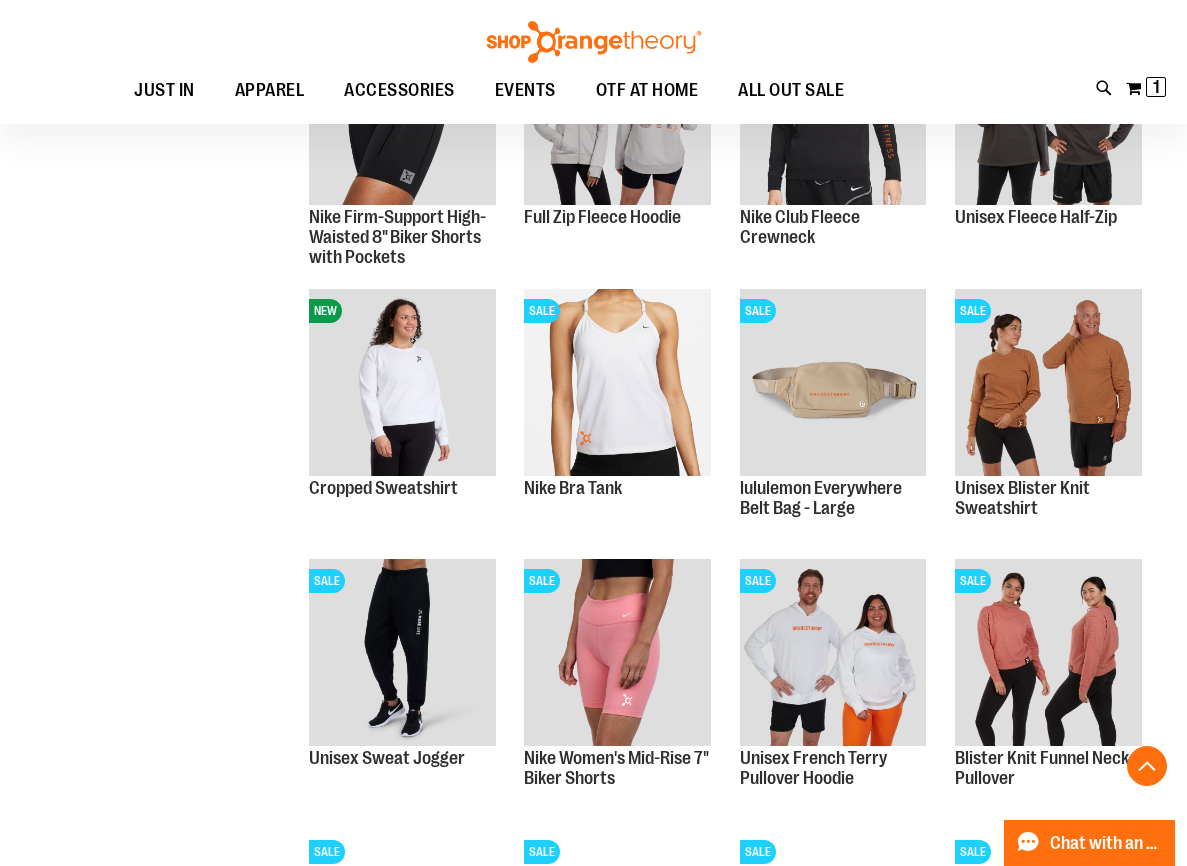 scroll, scrollTop: 1731, scrollLeft: 0, axis: vertical 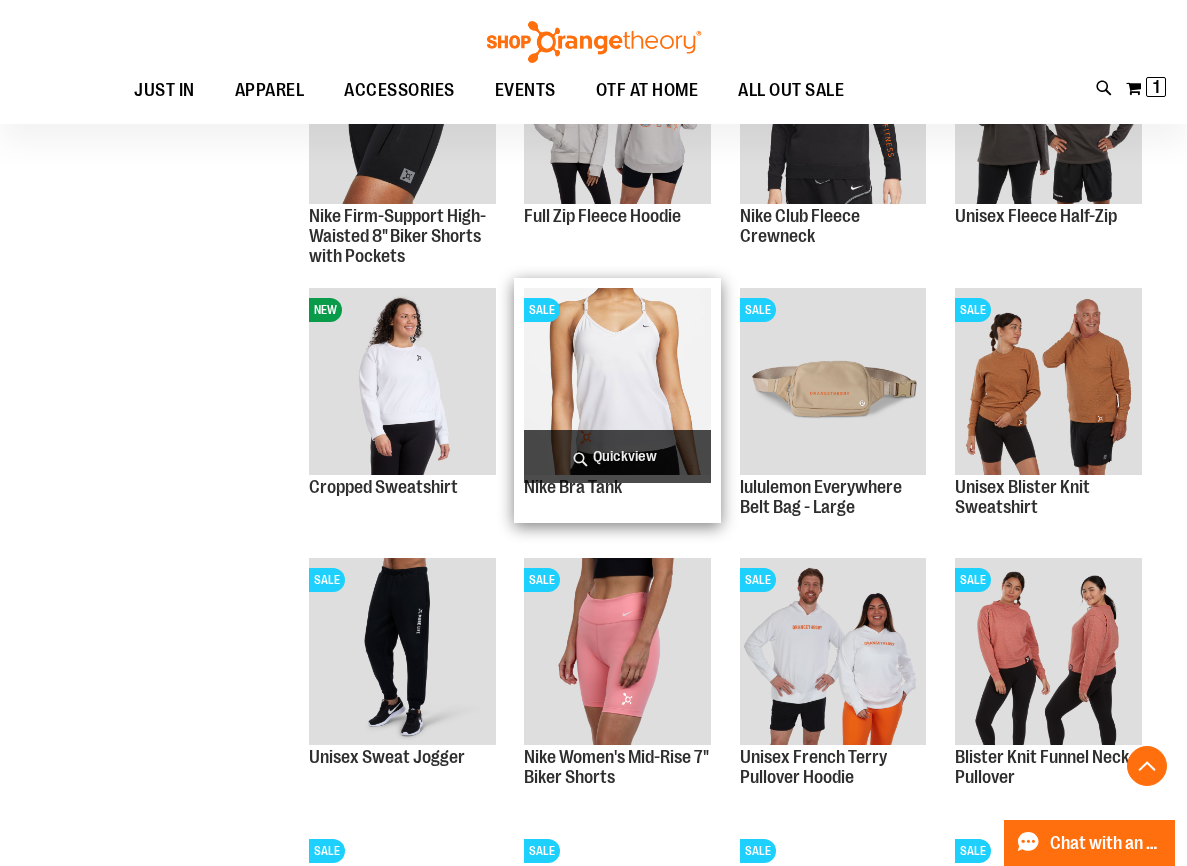 click at bounding box center [617, 381] 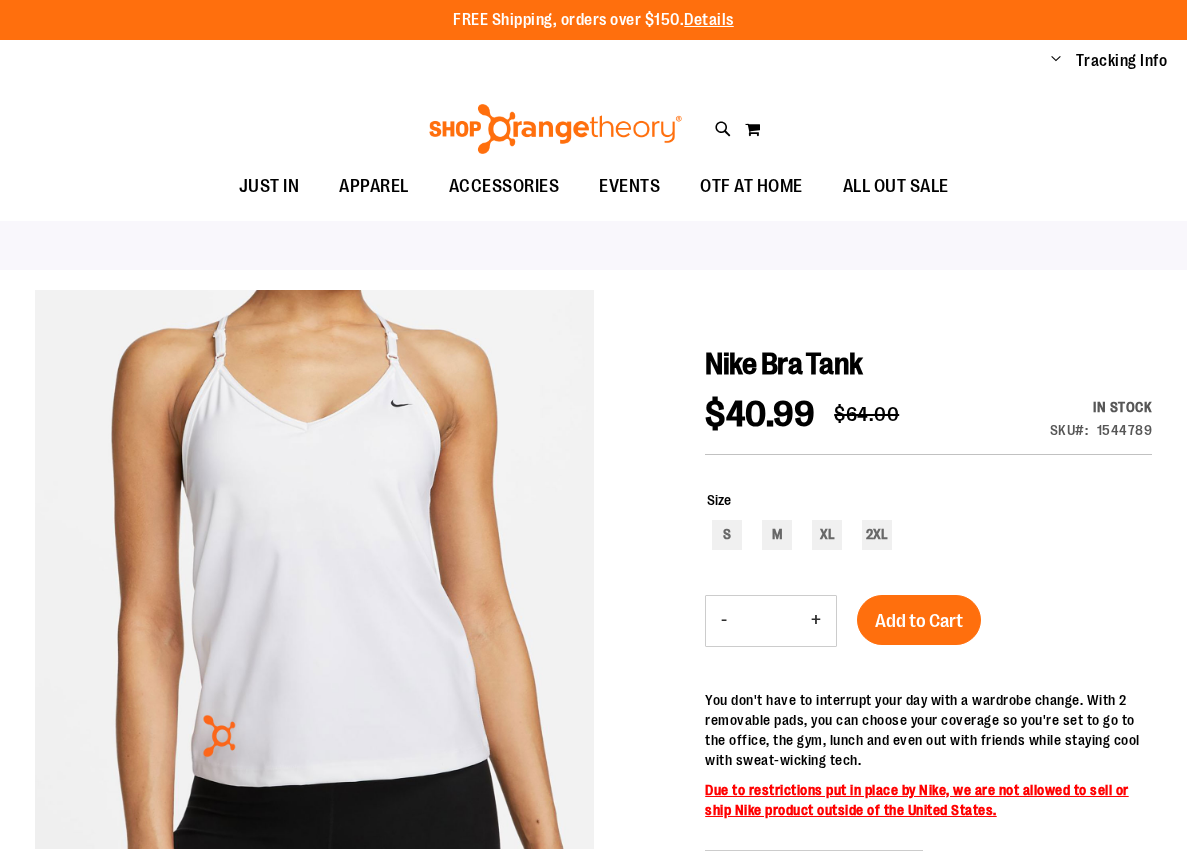 scroll, scrollTop: 0, scrollLeft: 0, axis: both 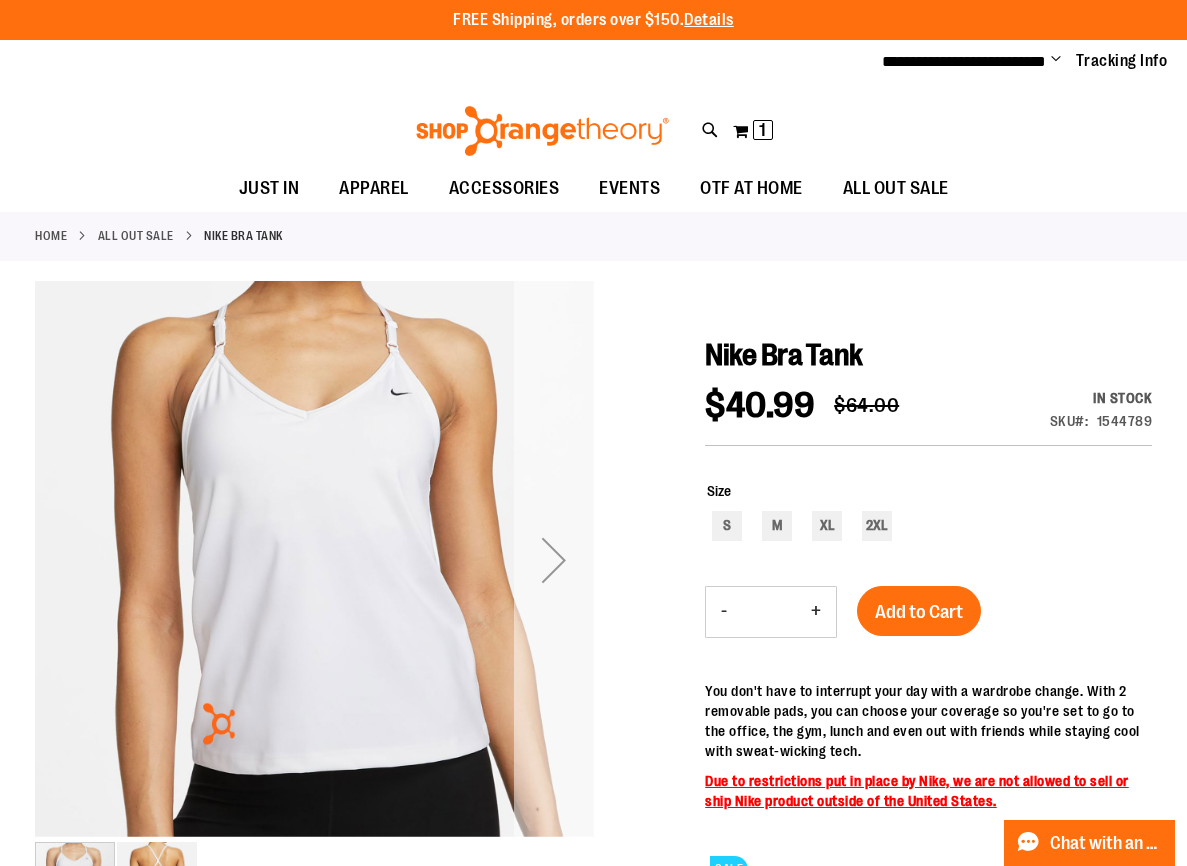 type on "**********" 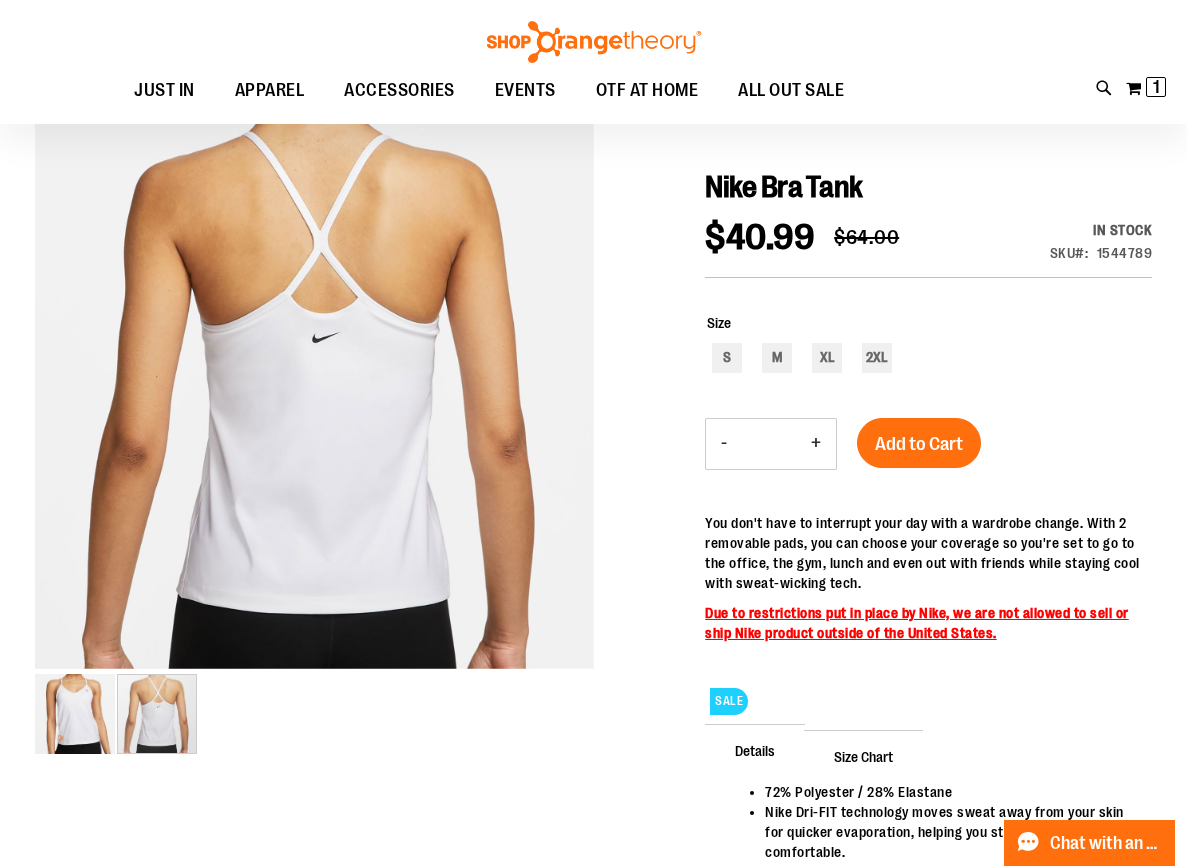 scroll, scrollTop: 172, scrollLeft: 0, axis: vertical 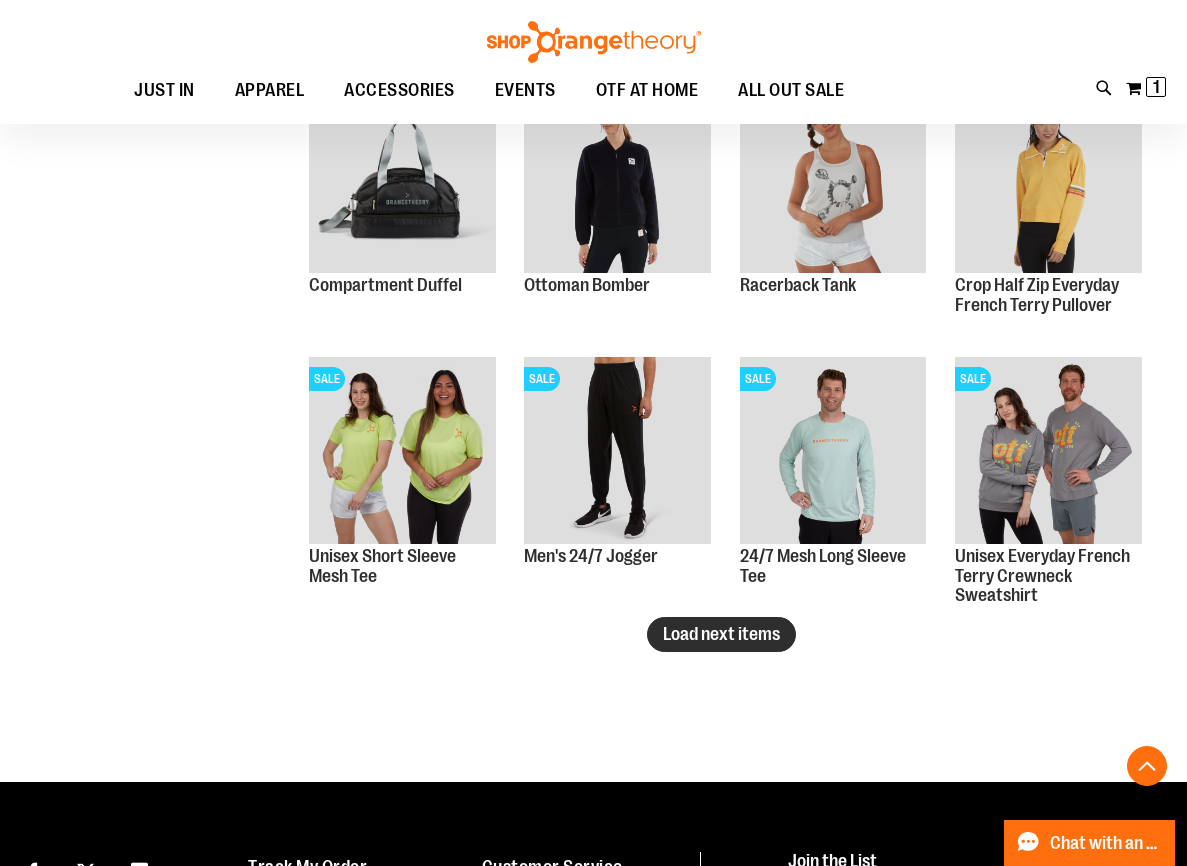 type on "**********" 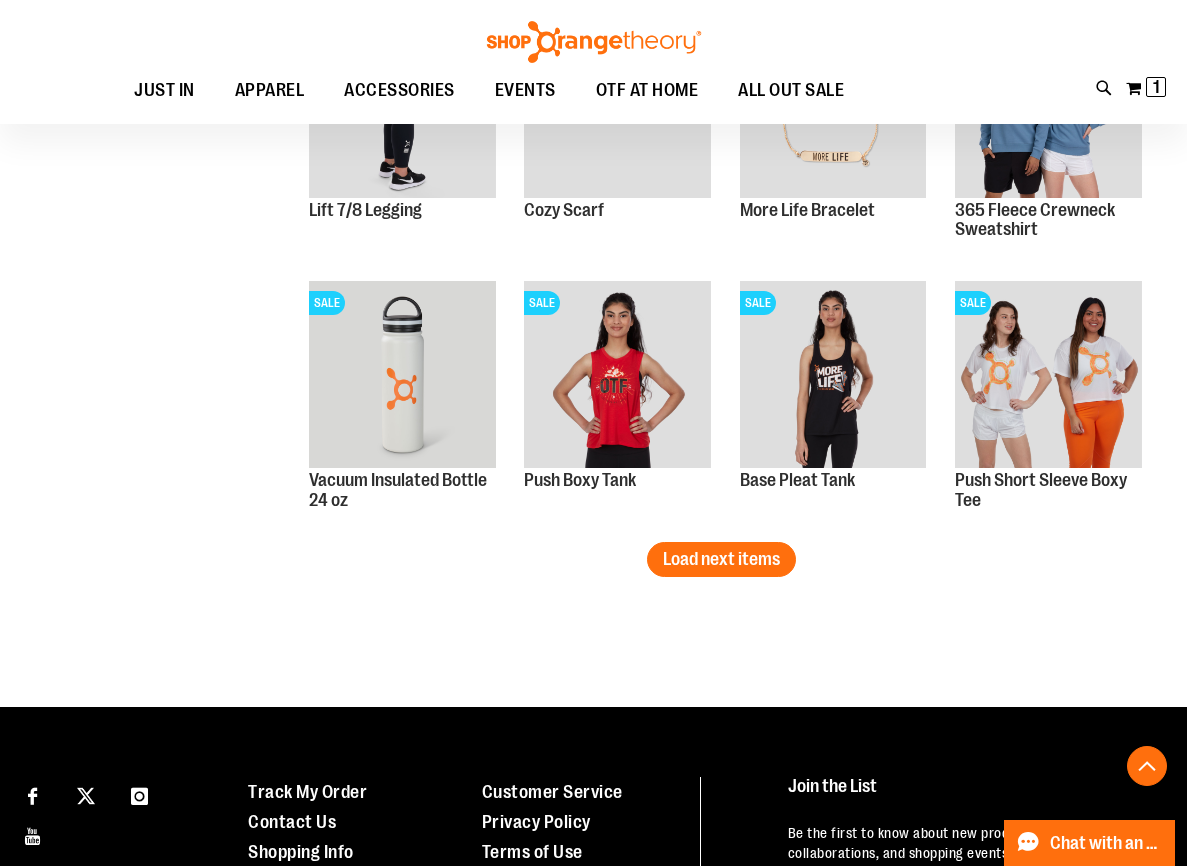 scroll, scrollTop: 3199, scrollLeft: 0, axis: vertical 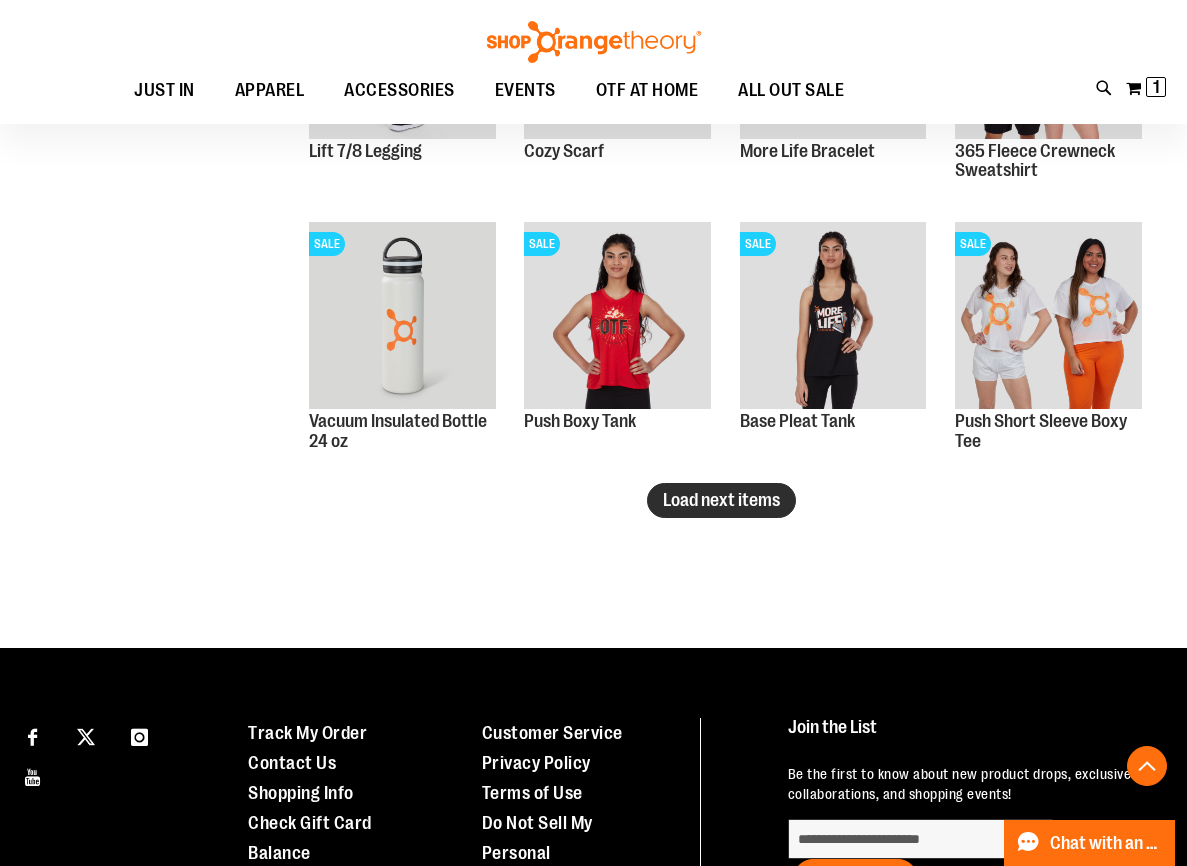 click on "Load next items" at bounding box center (721, 500) 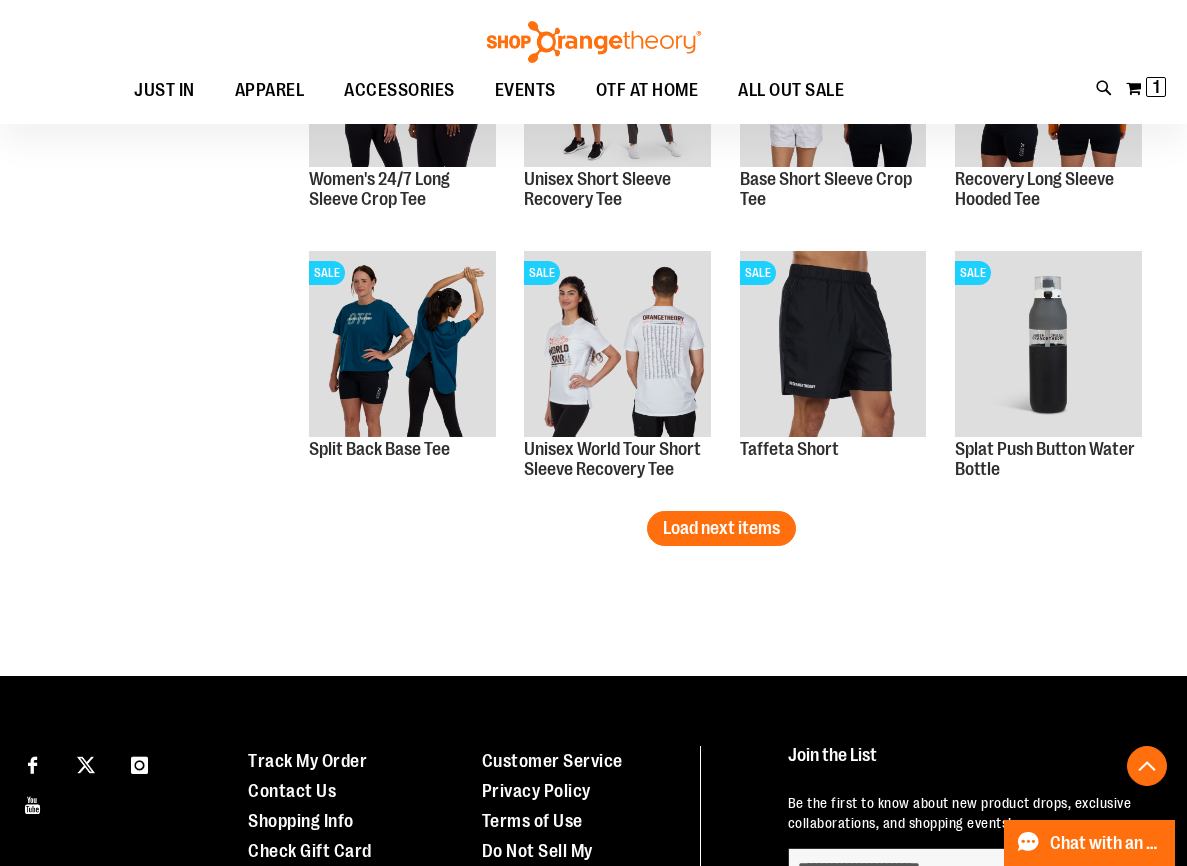scroll, scrollTop: 3984, scrollLeft: 0, axis: vertical 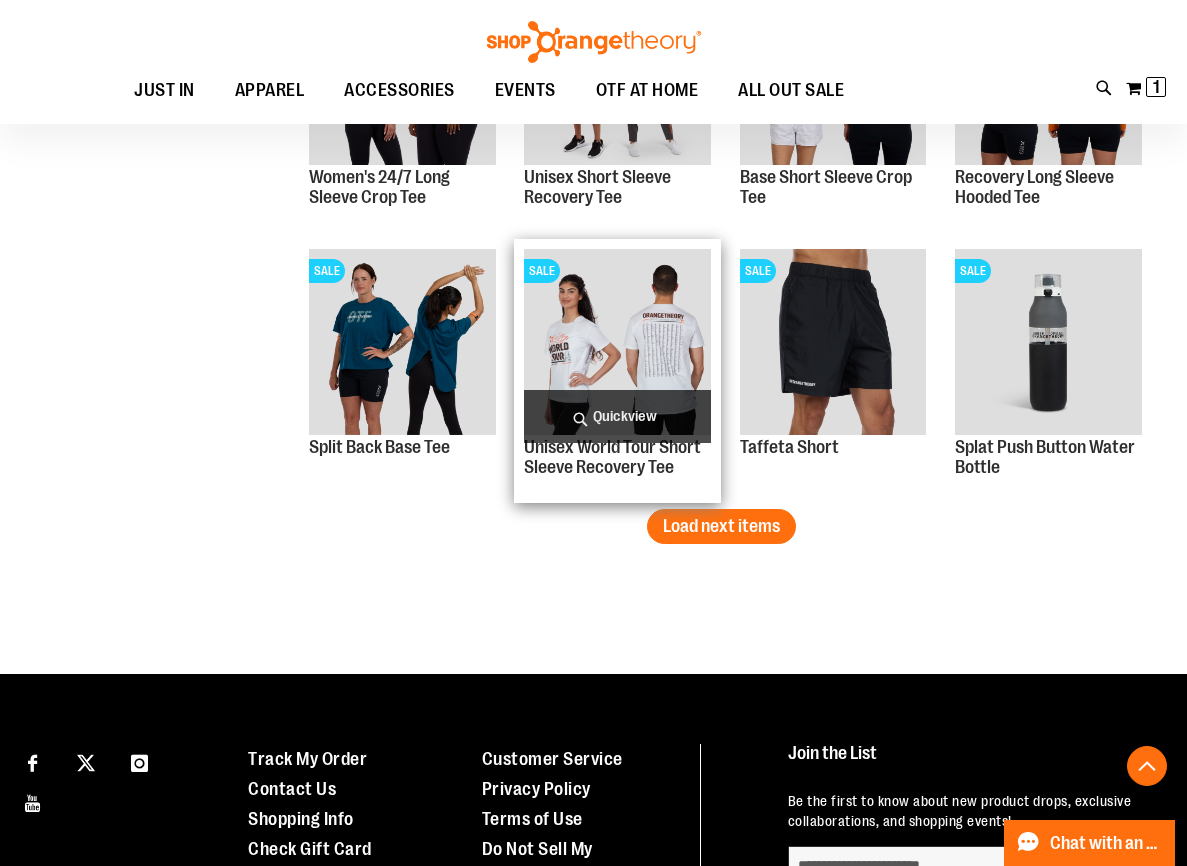 click on "Quickview" at bounding box center (617, 416) 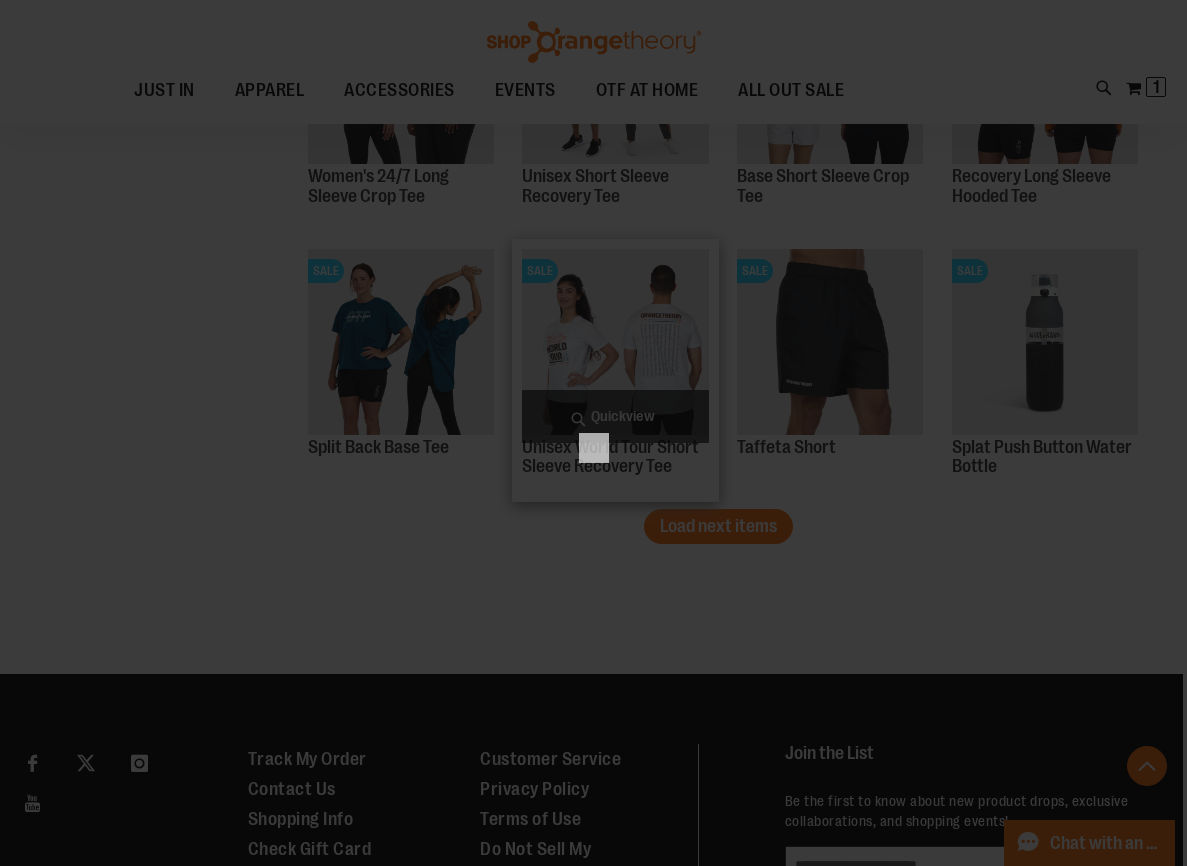 scroll, scrollTop: 0, scrollLeft: 0, axis: both 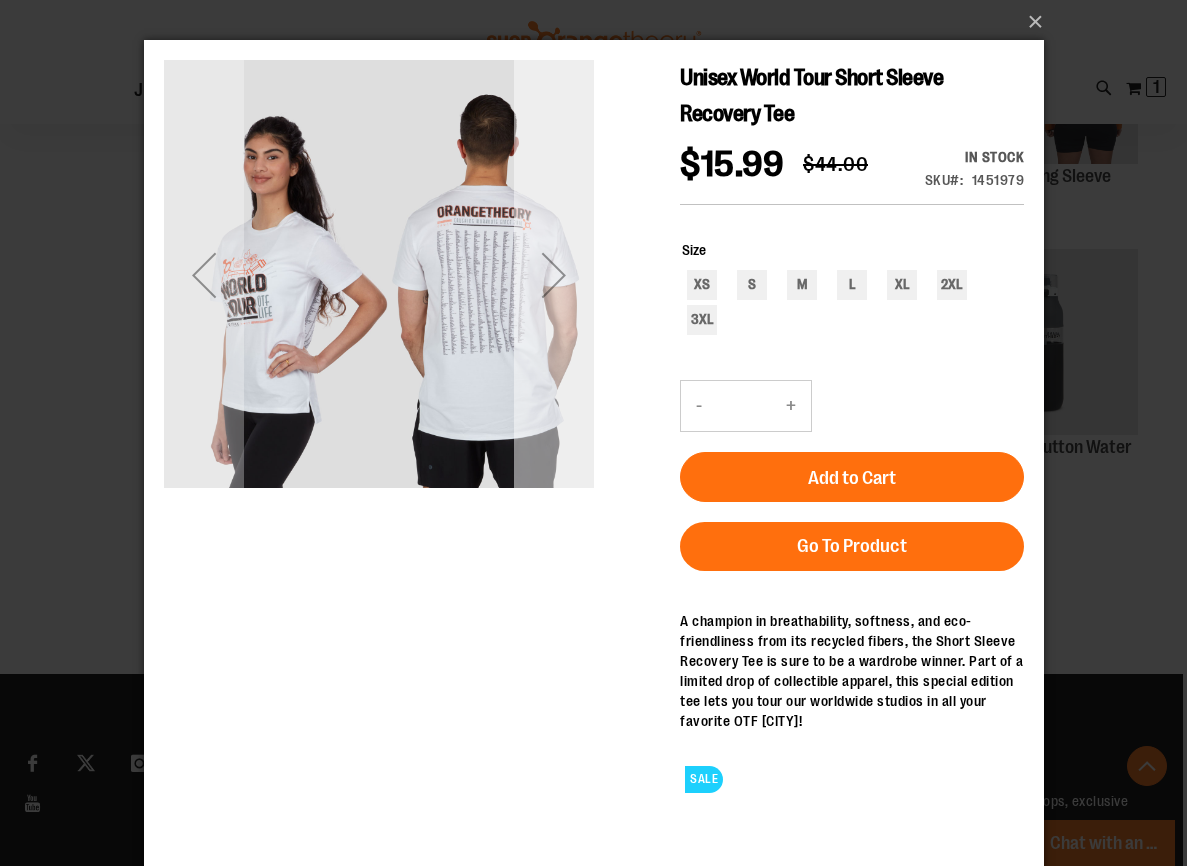 click at bounding box center (553, 275) 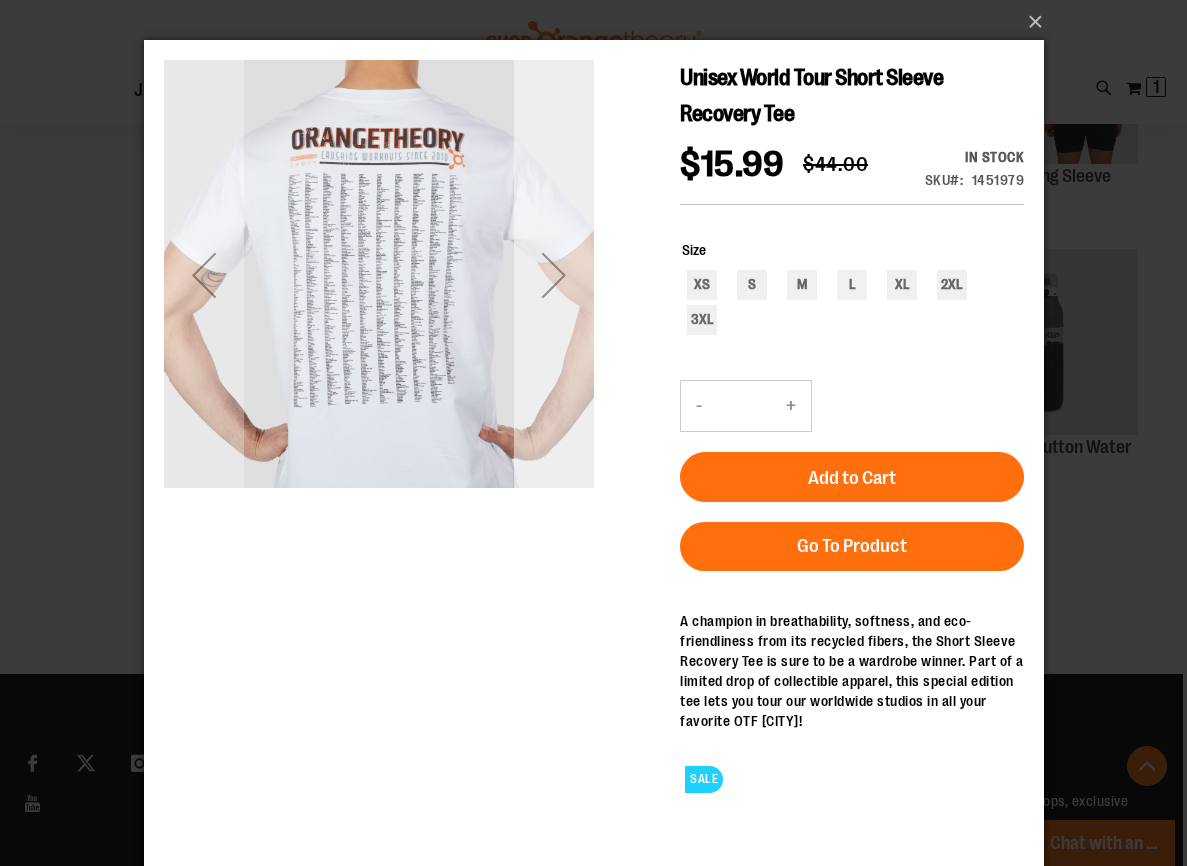 click at bounding box center [553, 275] 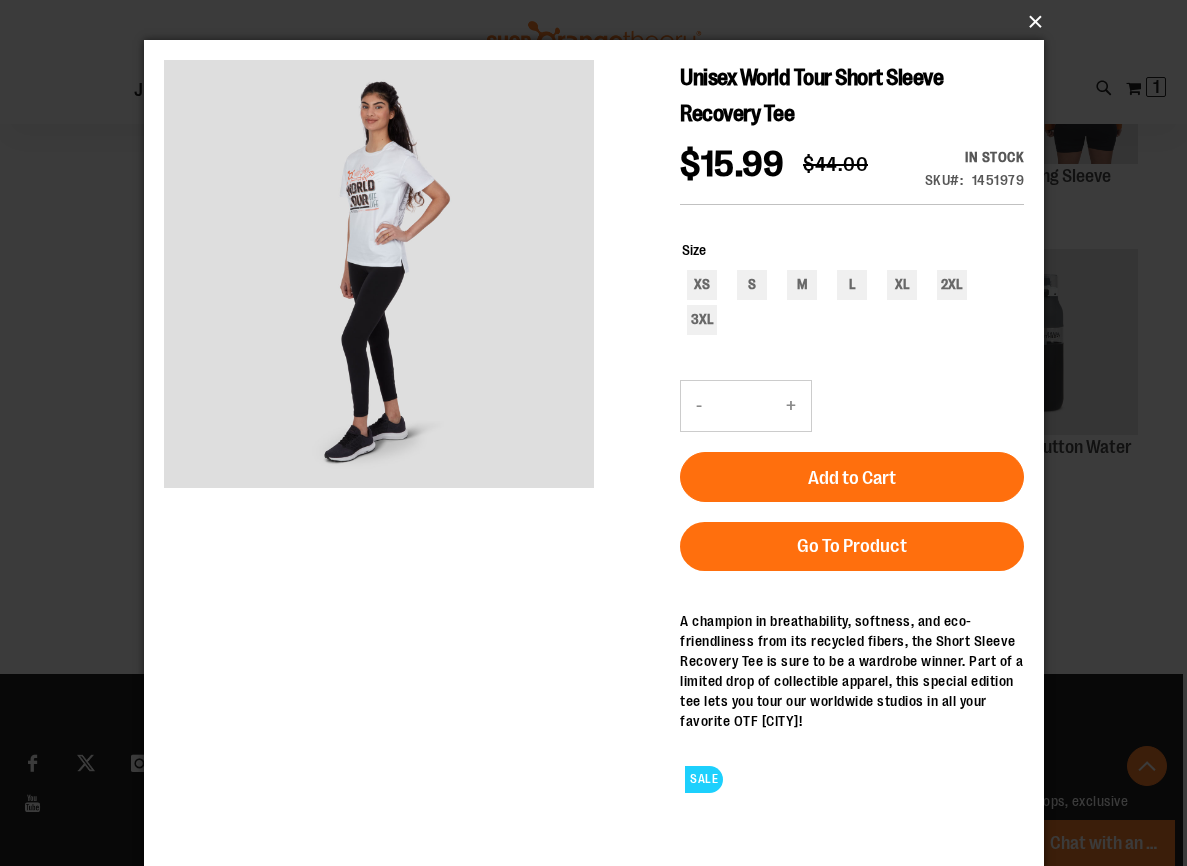 click on "×" at bounding box center [600, 22] 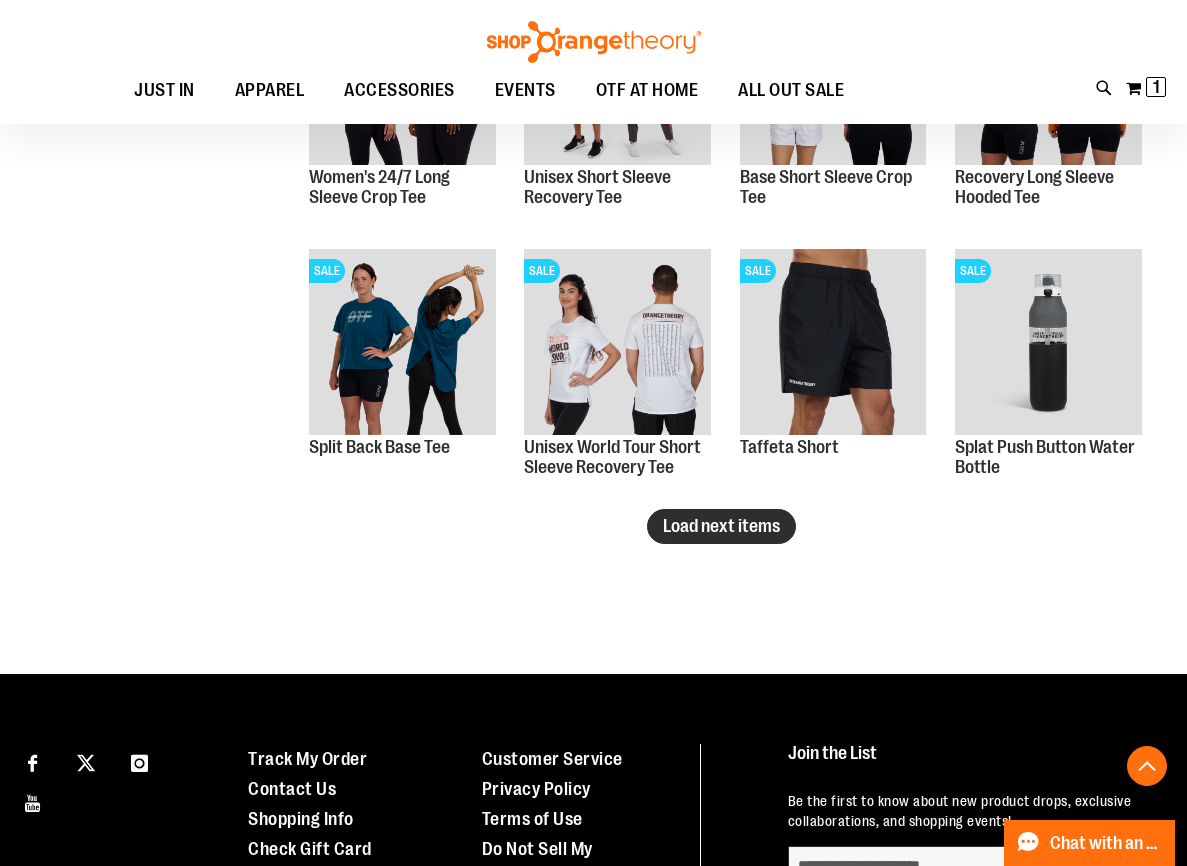 click on "Load next items" at bounding box center [721, 526] 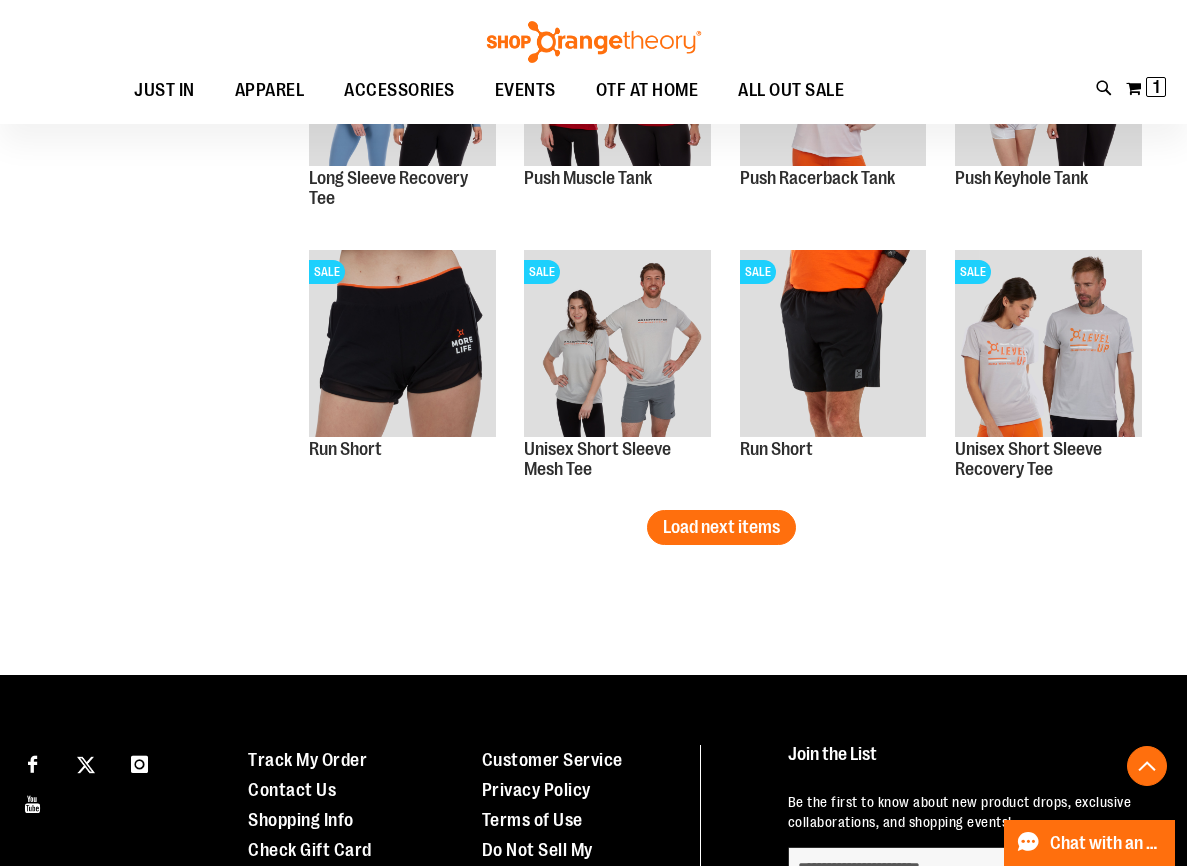 scroll, scrollTop: 4801, scrollLeft: 0, axis: vertical 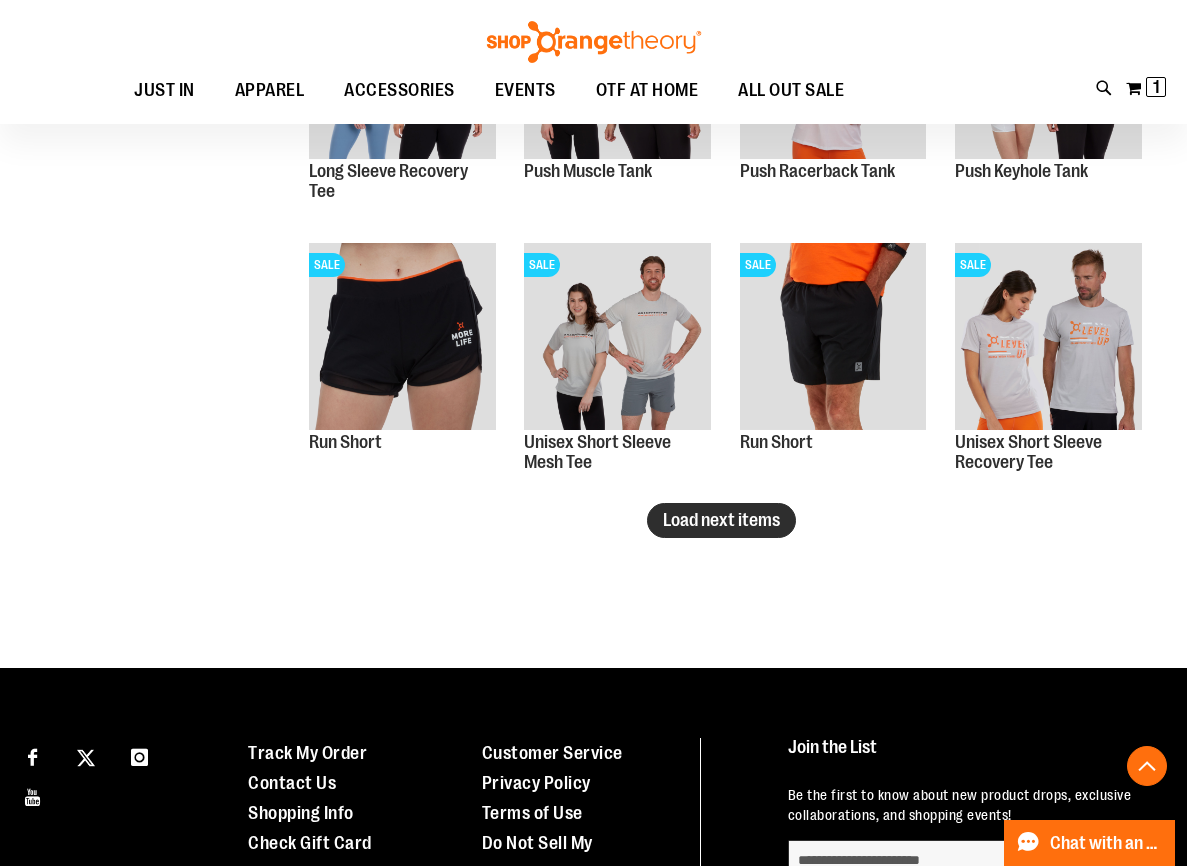 click on "Load next items" at bounding box center (721, 520) 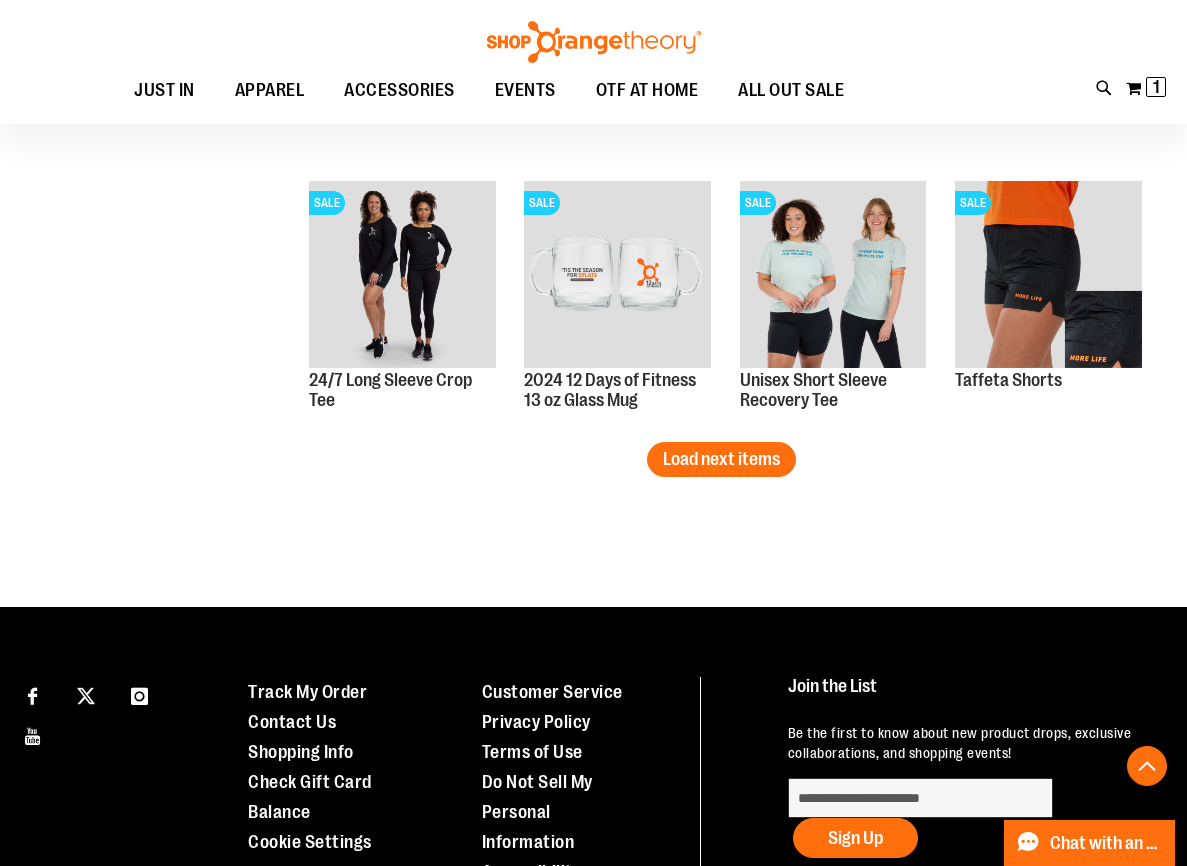 scroll, scrollTop: 5694, scrollLeft: 0, axis: vertical 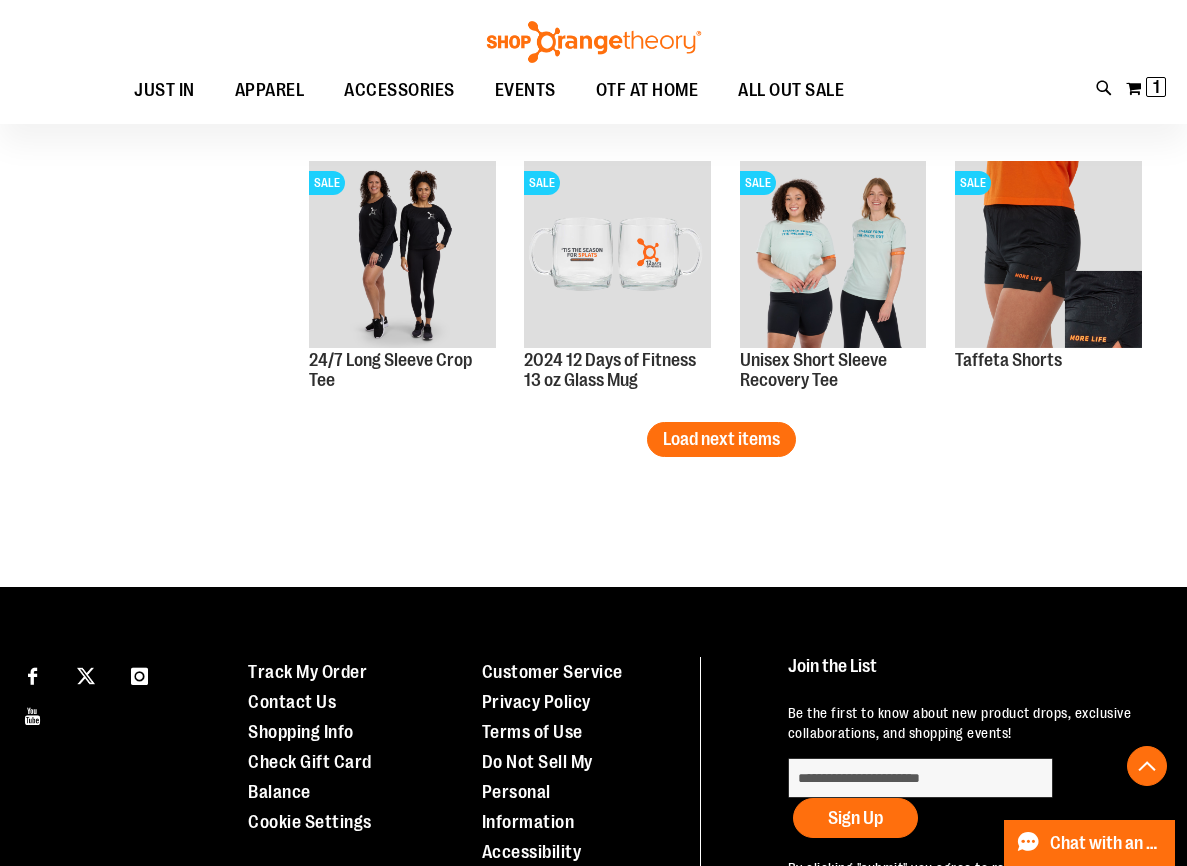 click on "Load next items" at bounding box center [721, 439] 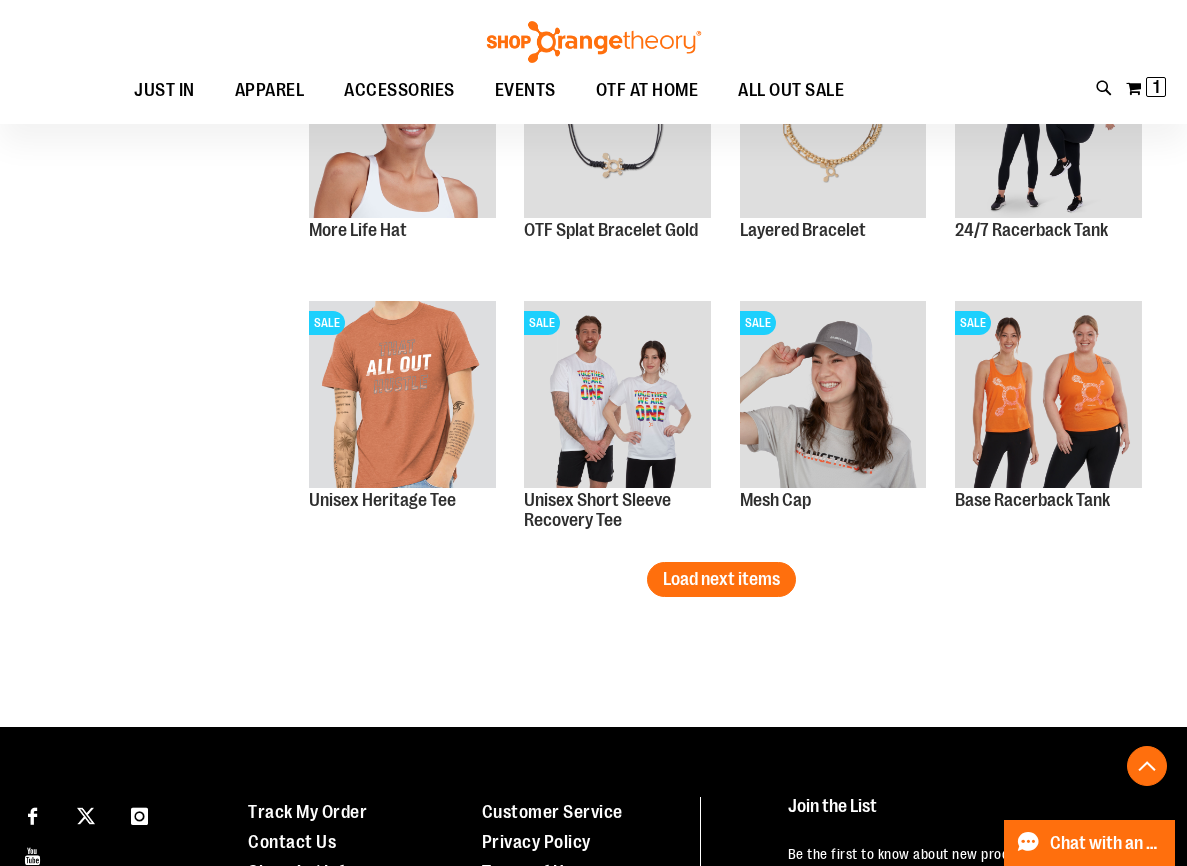 scroll, scrollTop: 6368, scrollLeft: 0, axis: vertical 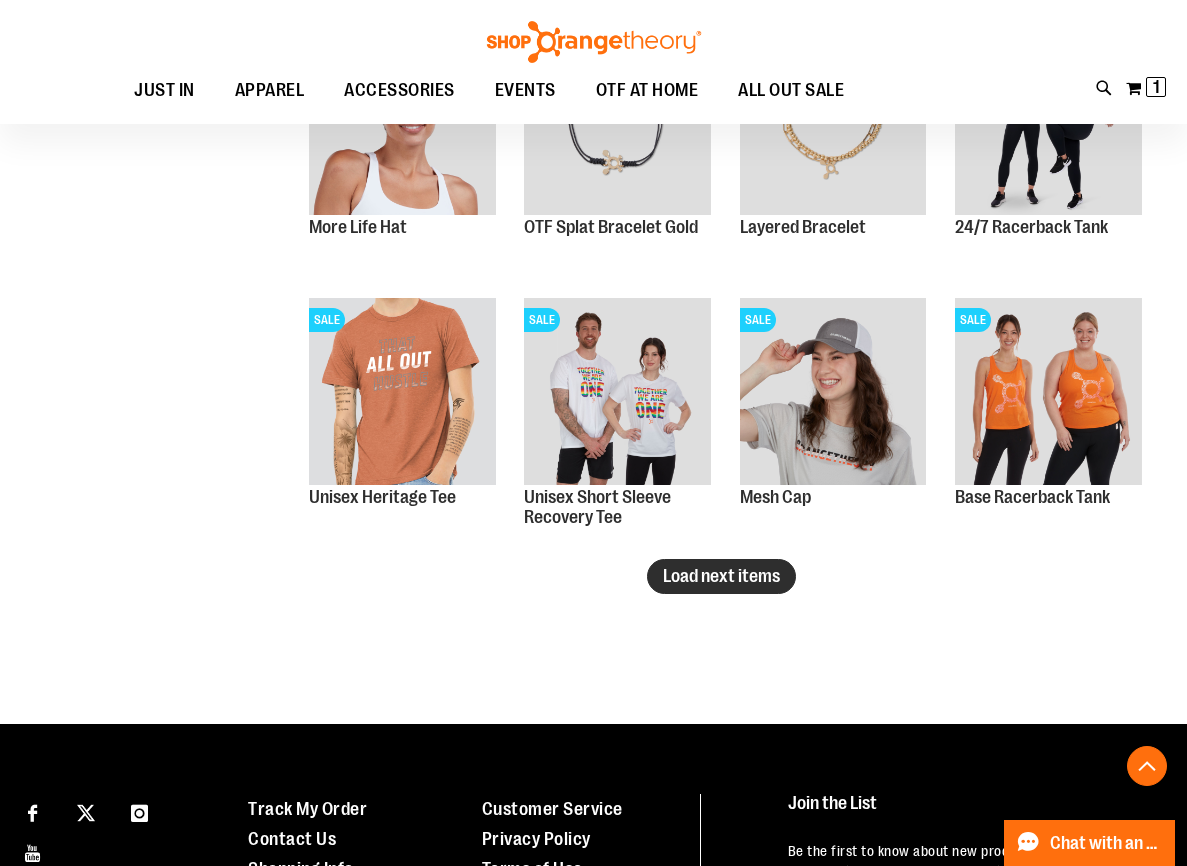 click on "Load next items" at bounding box center [721, 576] 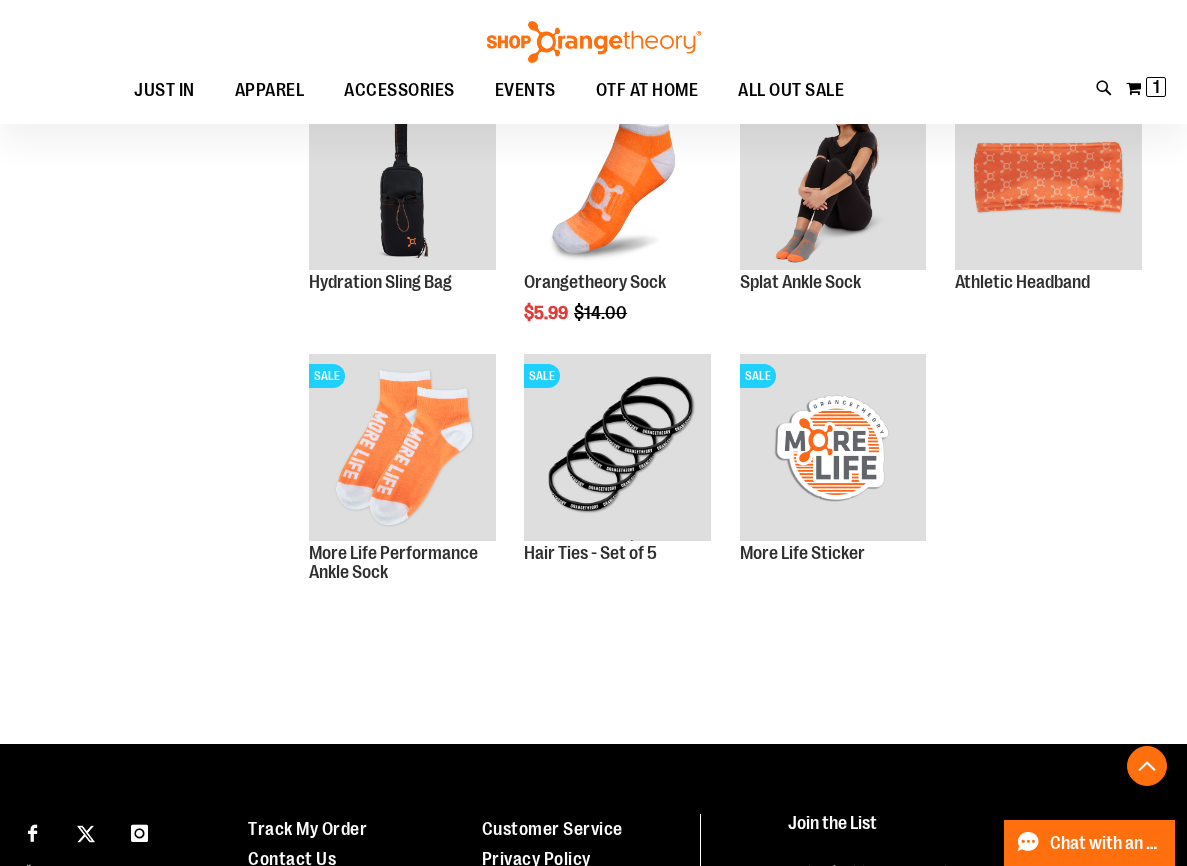 scroll, scrollTop: 7131, scrollLeft: 0, axis: vertical 